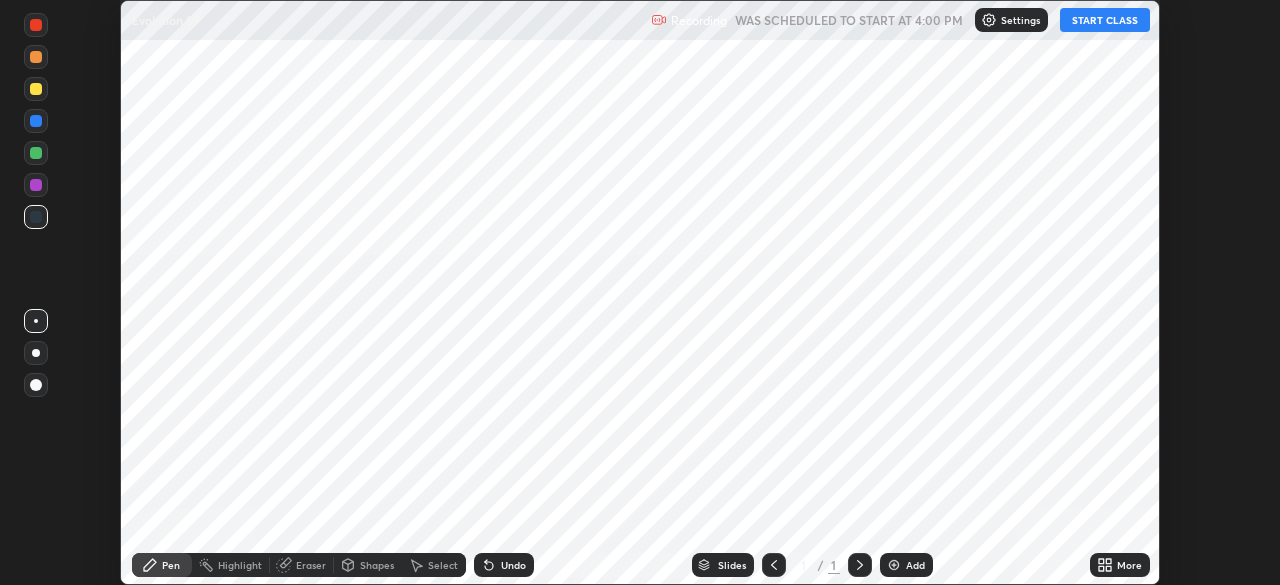 scroll, scrollTop: 0, scrollLeft: 0, axis: both 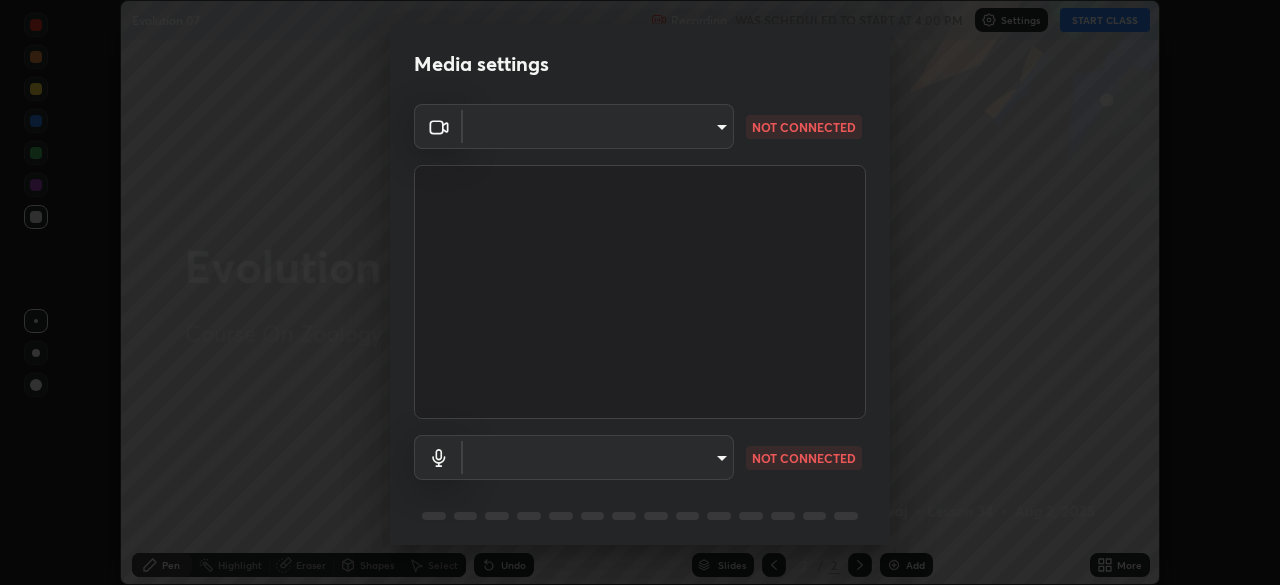type on "[HASH]" 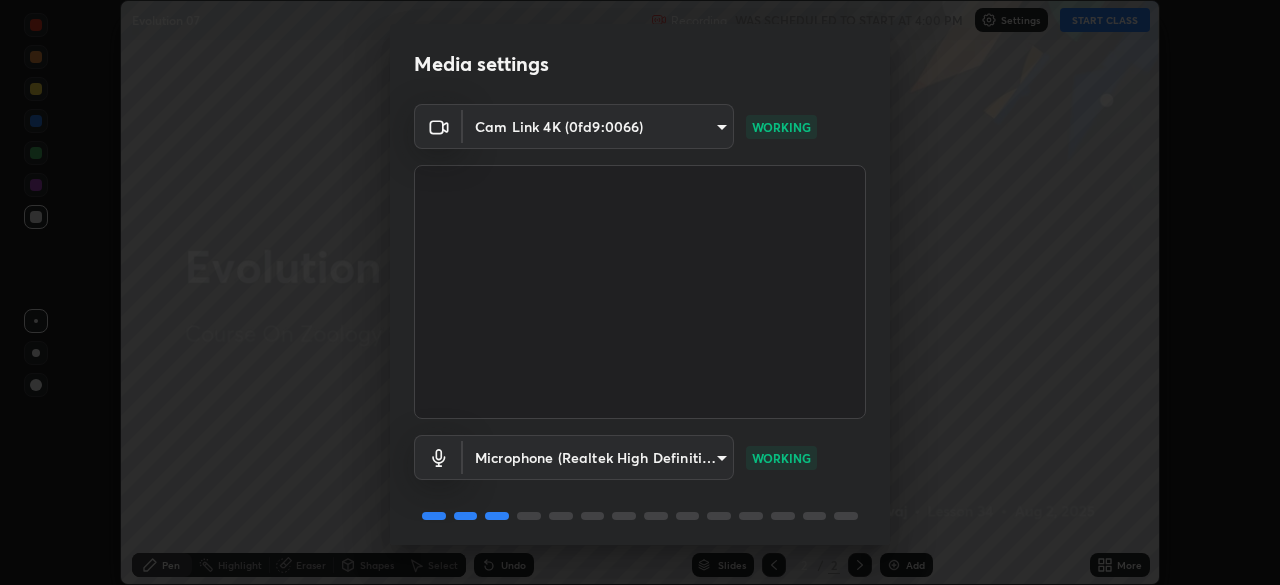 scroll, scrollTop: 71, scrollLeft: 0, axis: vertical 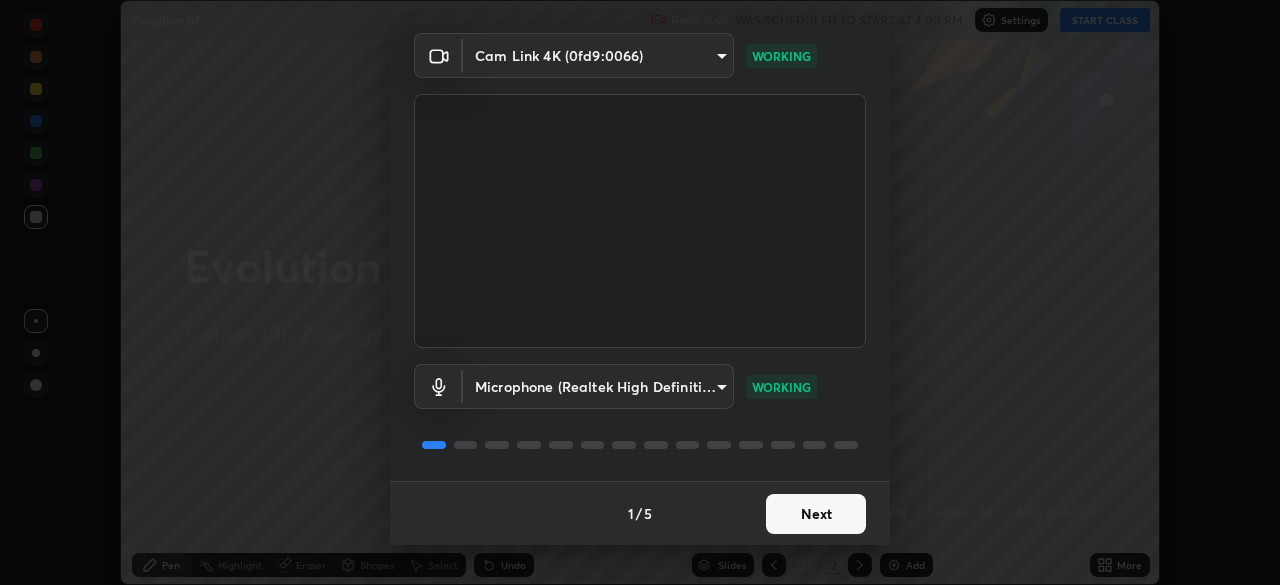 click on "Next" at bounding box center [816, 514] 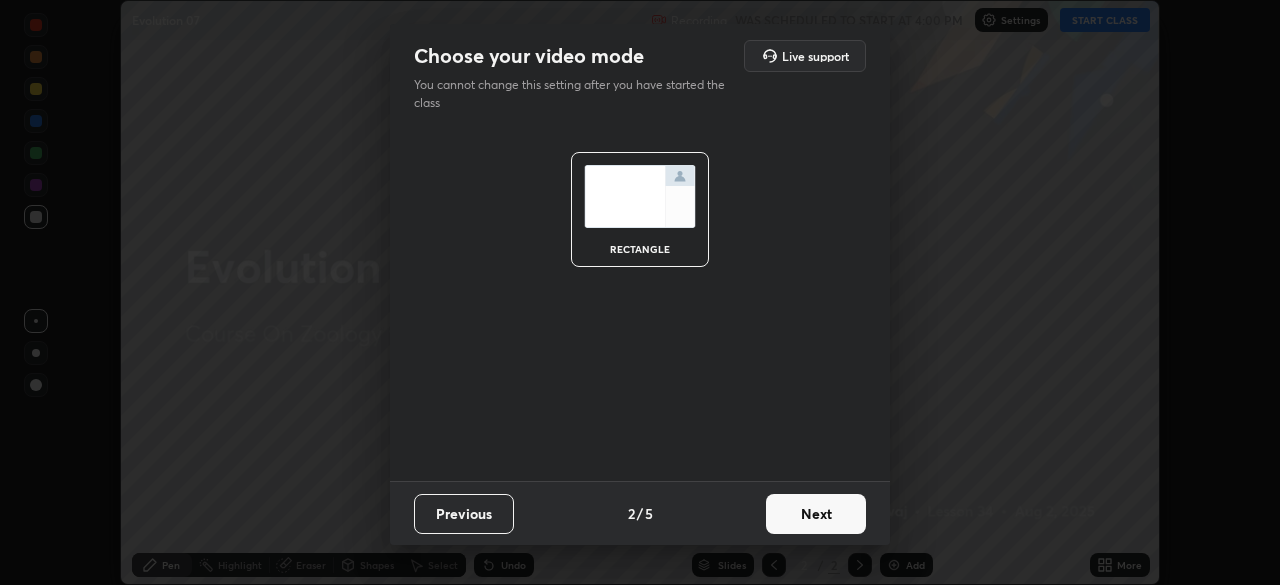 click on "Next" at bounding box center [816, 514] 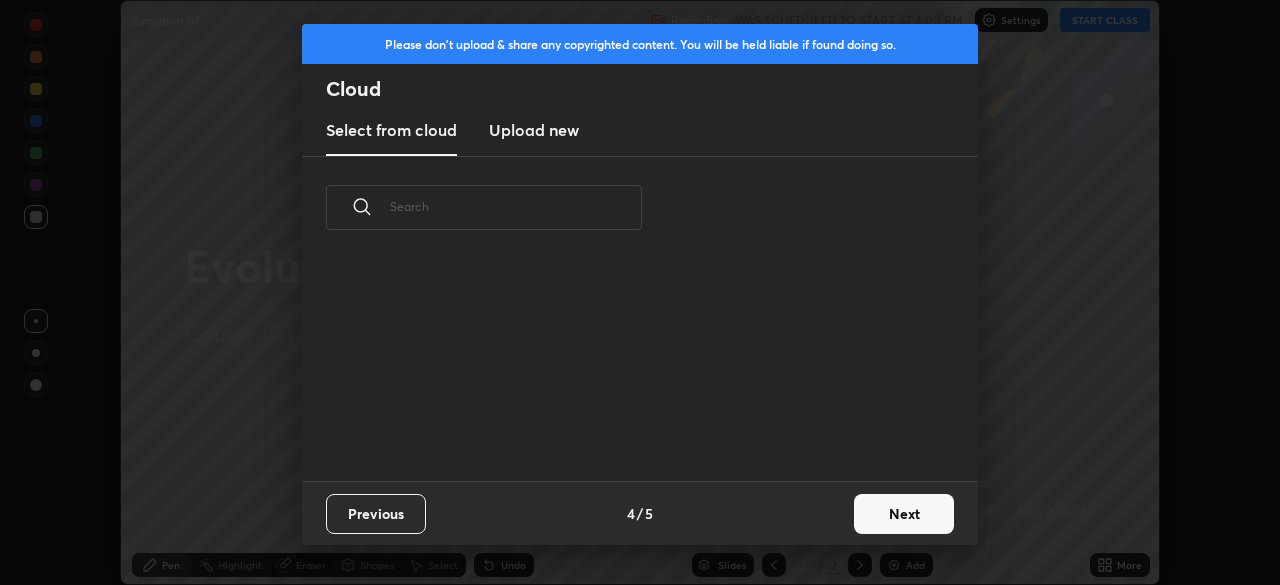 click on "Next" at bounding box center (904, 514) 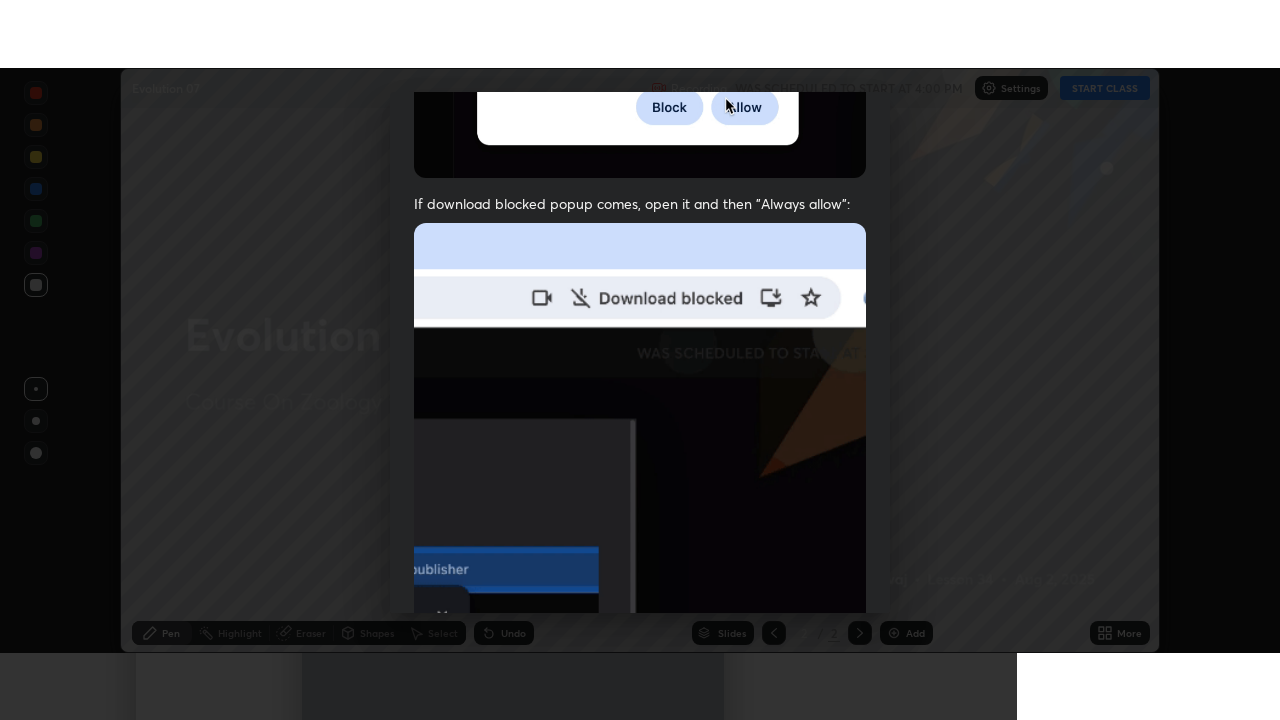 scroll, scrollTop: 479, scrollLeft: 0, axis: vertical 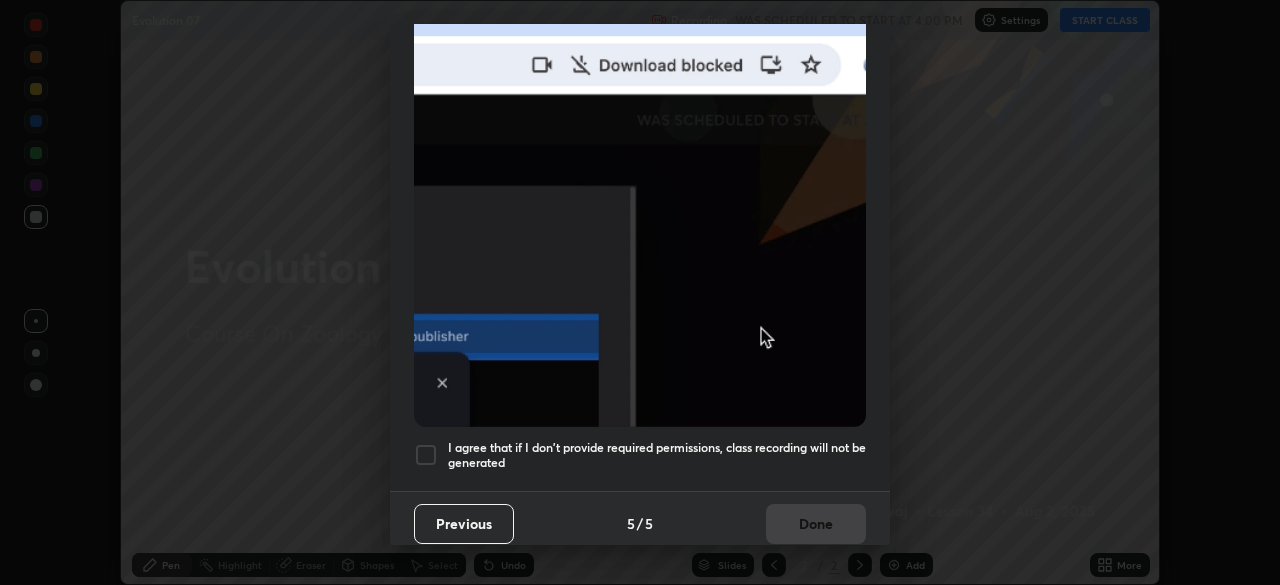 click at bounding box center [426, 455] 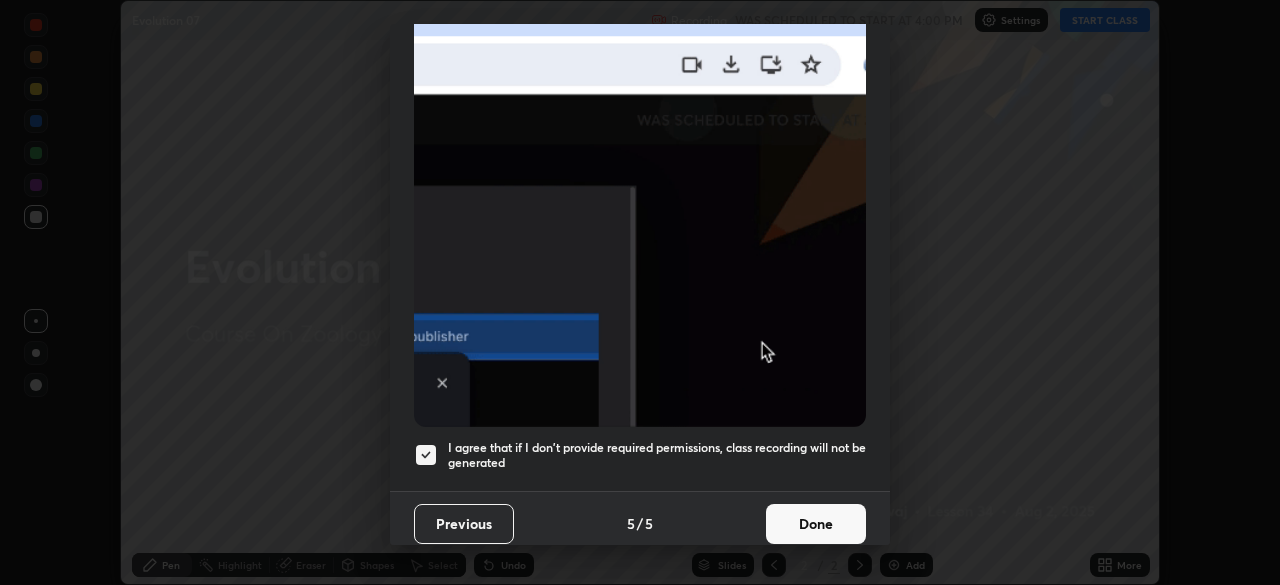 click on "Done" at bounding box center [816, 524] 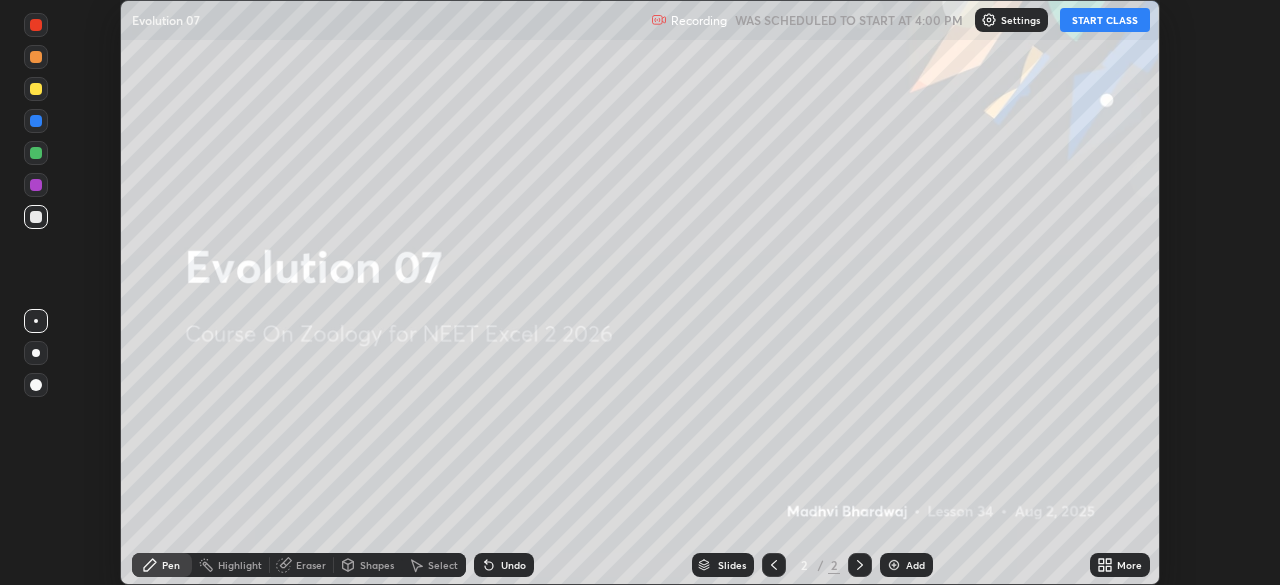 click on "START CLASS" at bounding box center [1105, 20] 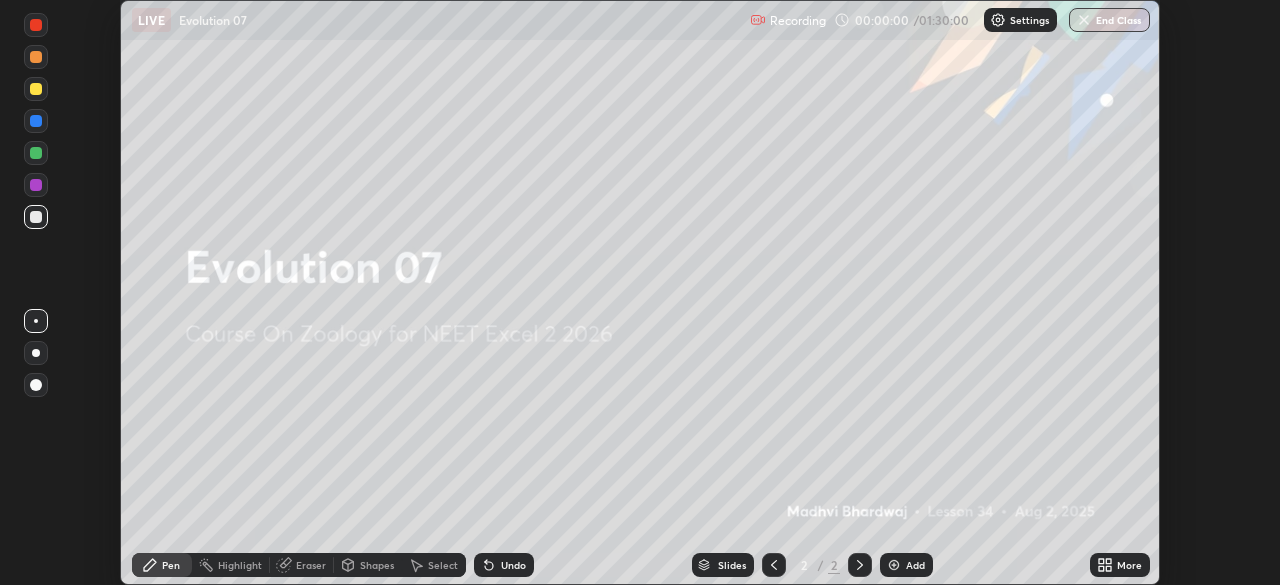 click on "Add" at bounding box center [906, 565] 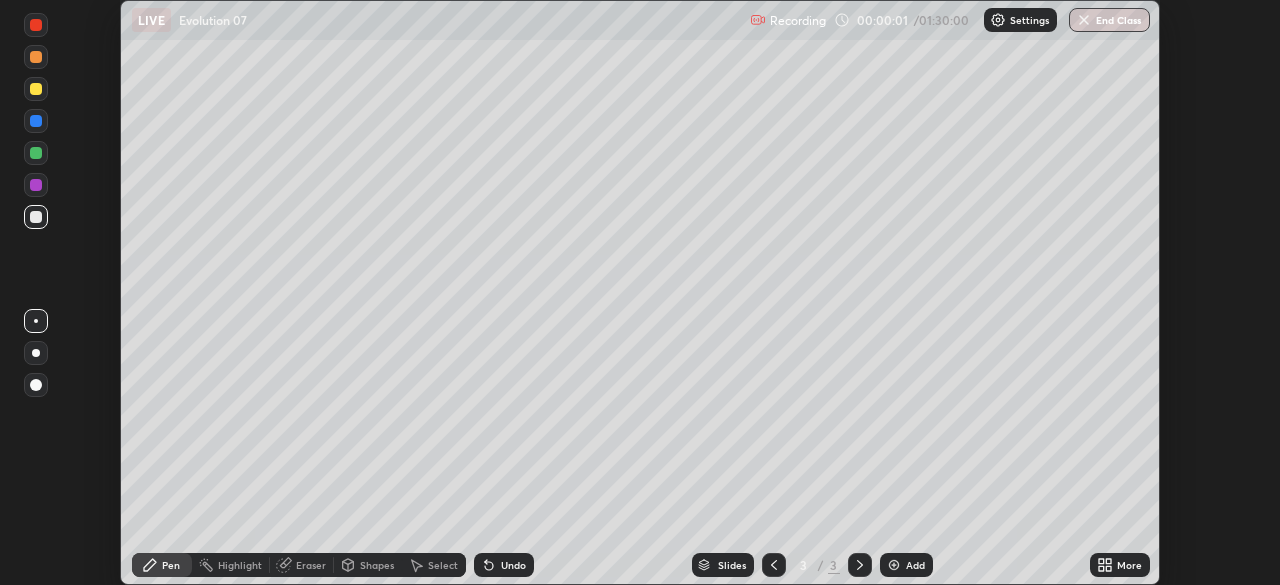 click 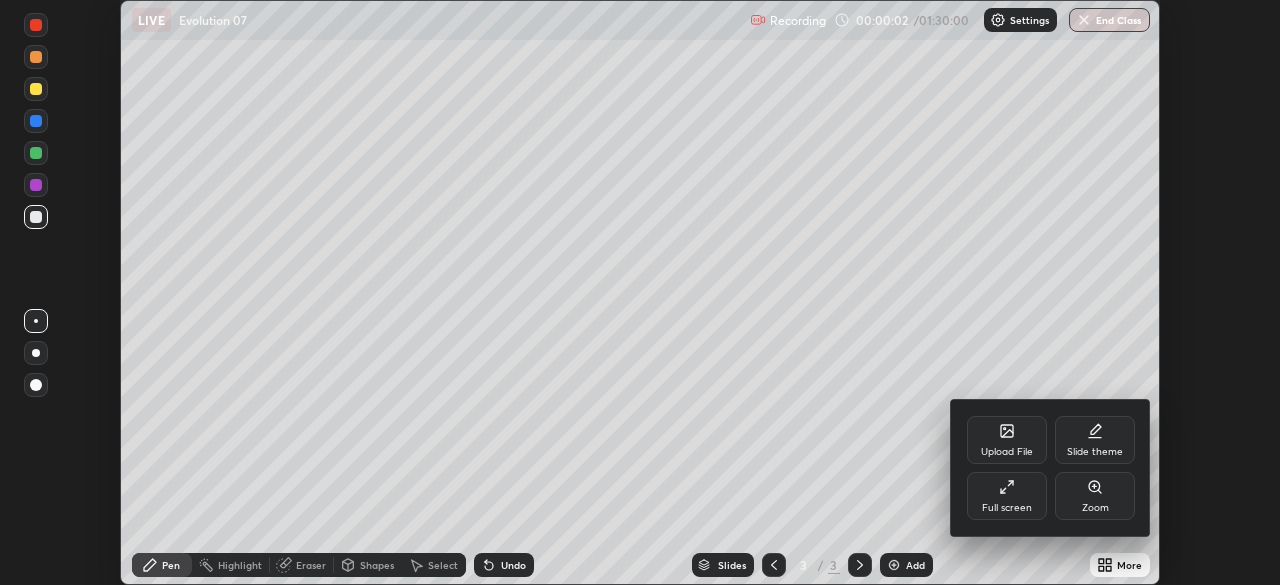 click on "Full screen" at bounding box center (1007, 496) 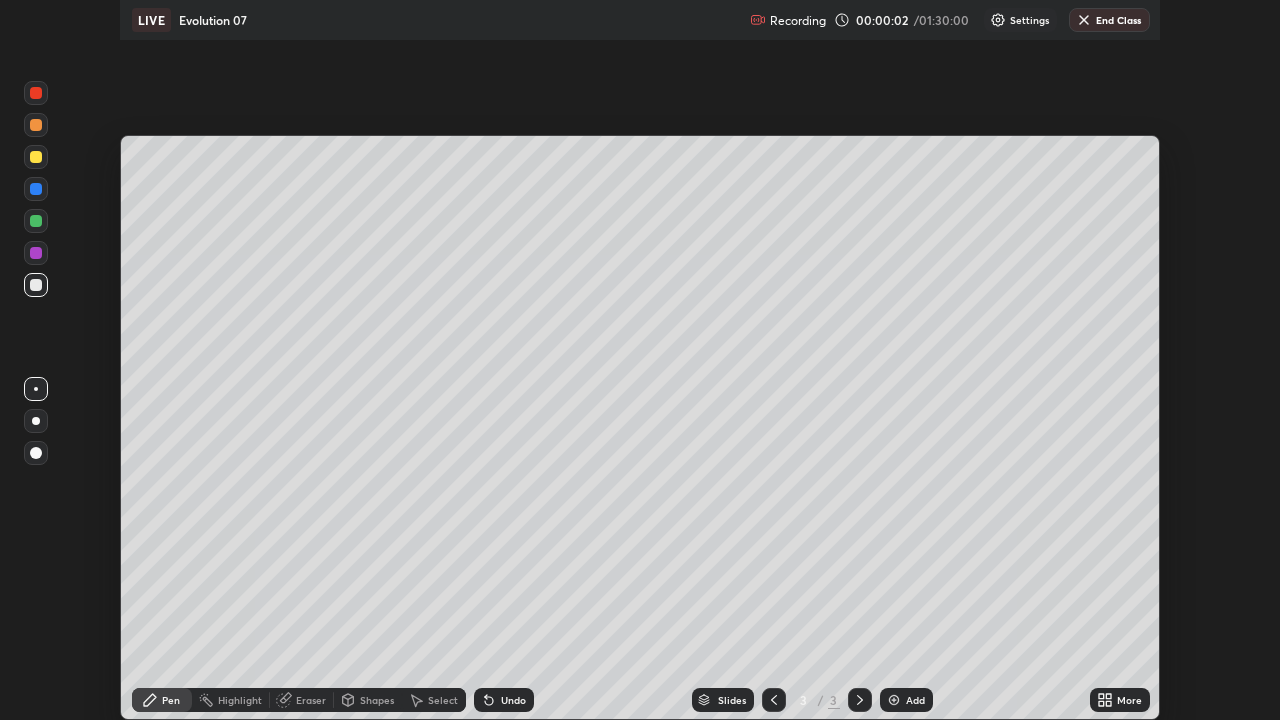 scroll, scrollTop: 99280, scrollLeft: 98720, axis: both 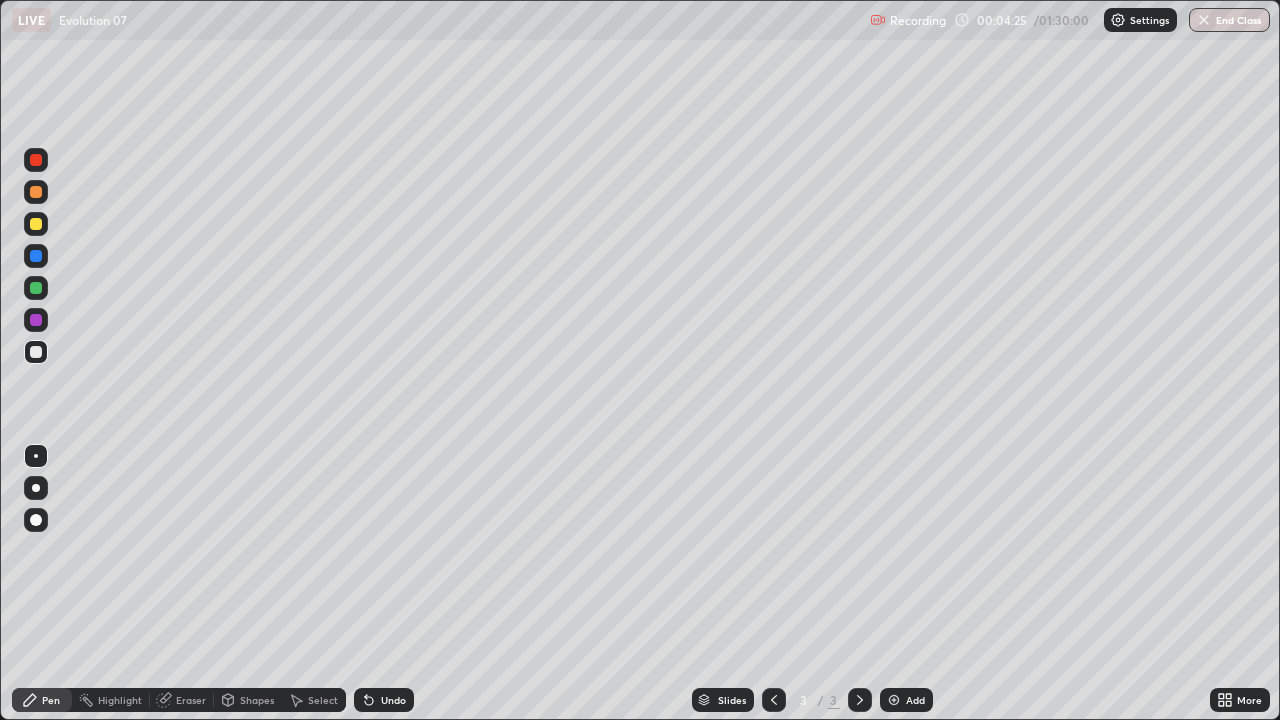 click 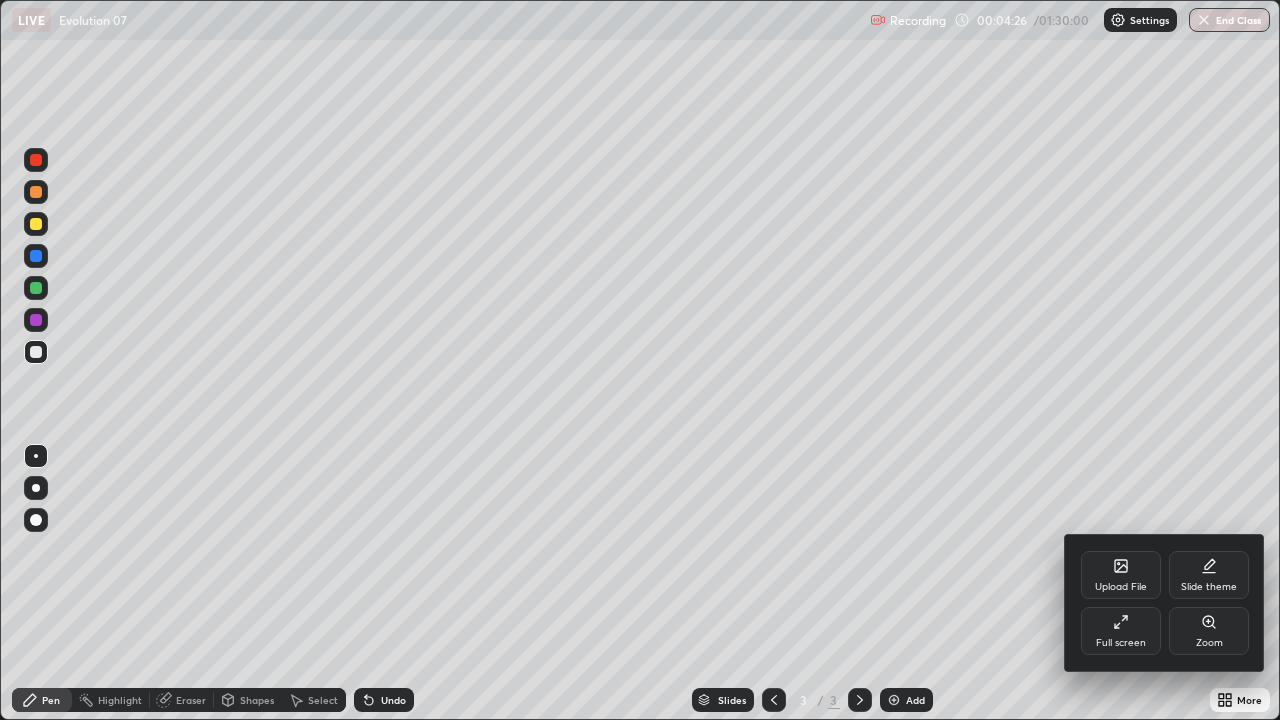 click 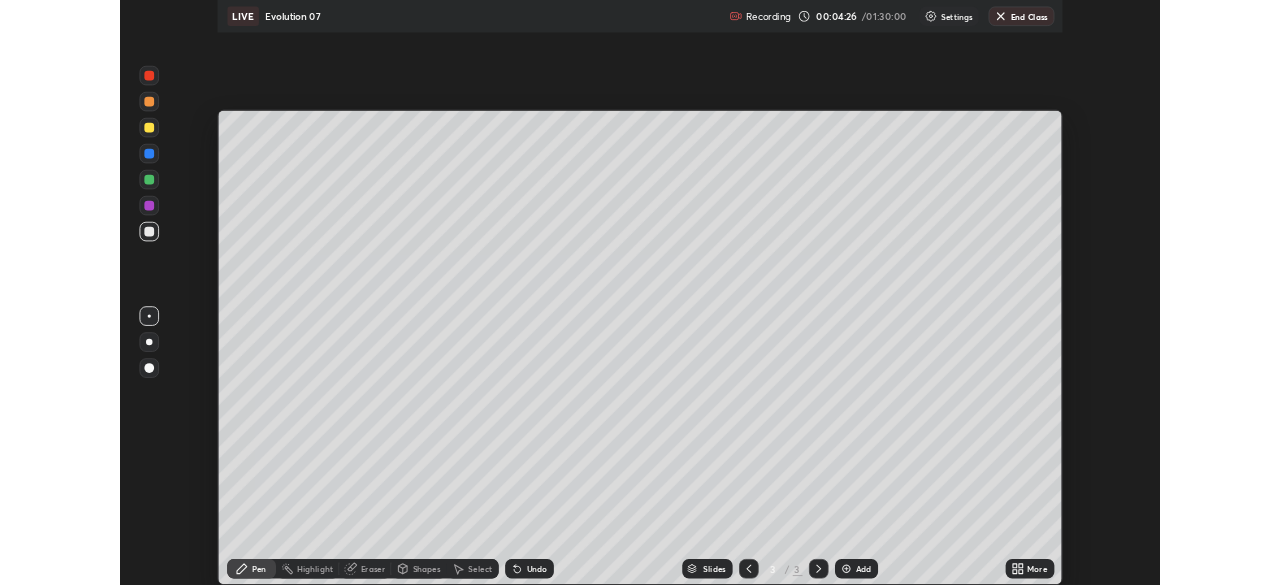 scroll, scrollTop: 585, scrollLeft: 1280, axis: both 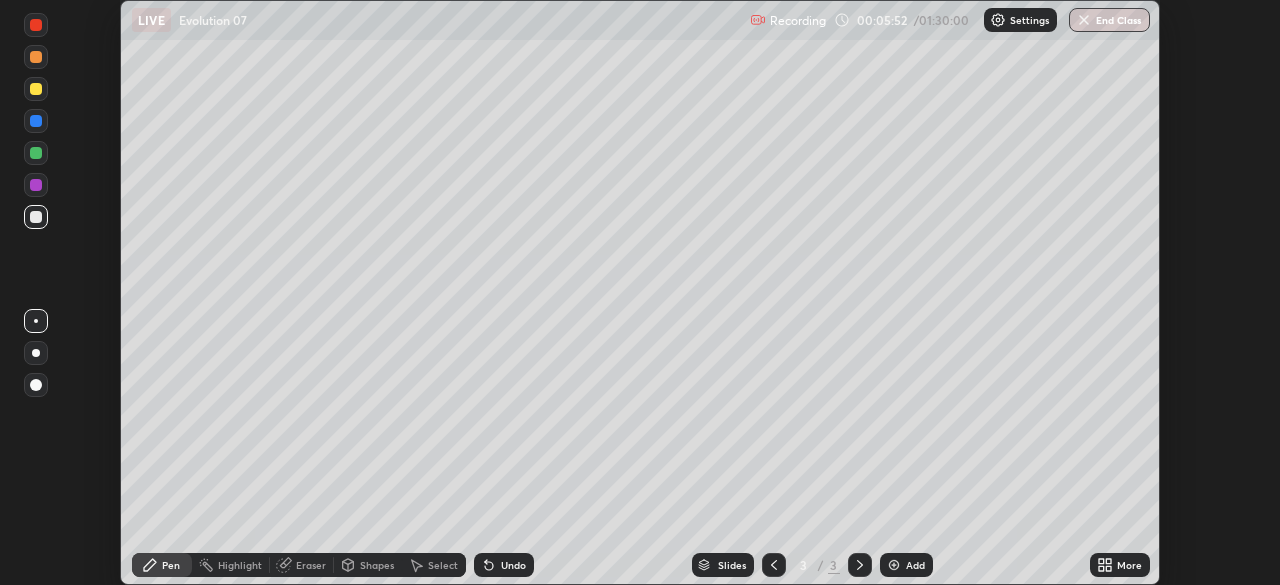 click 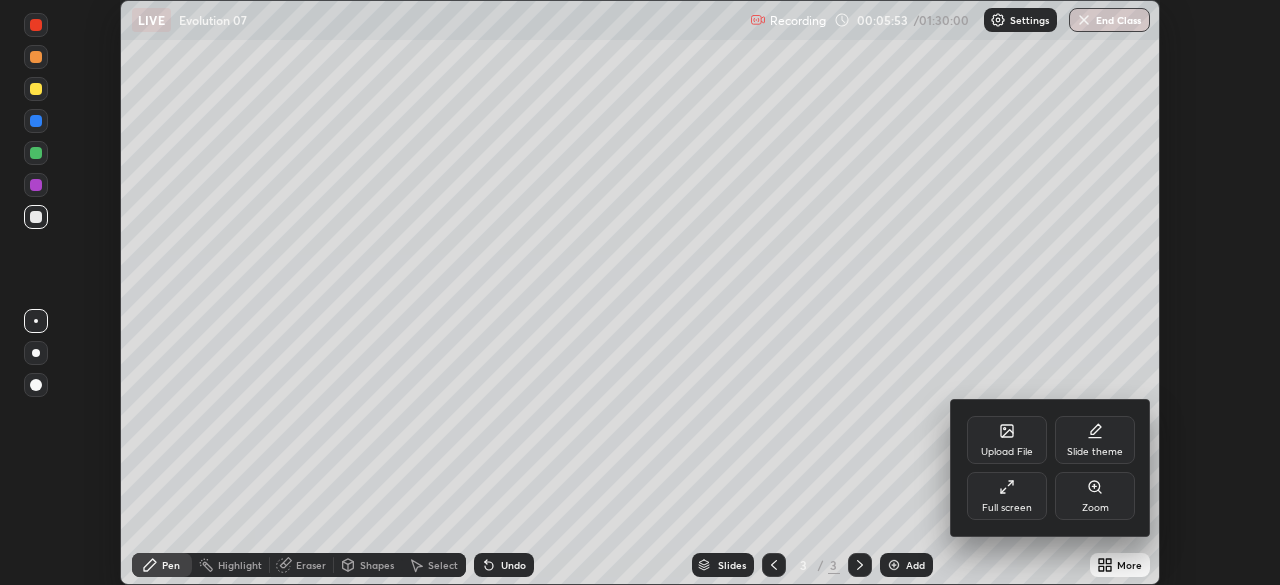 click 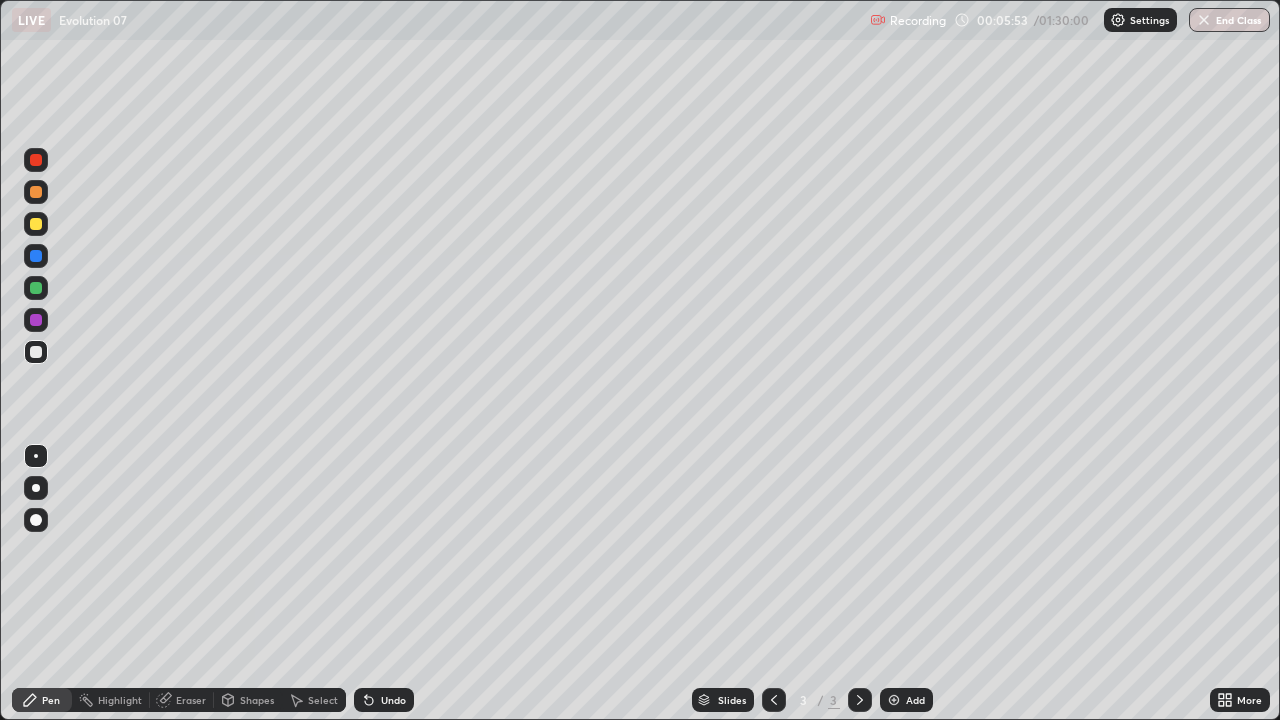 scroll, scrollTop: 99280, scrollLeft: 98720, axis: both 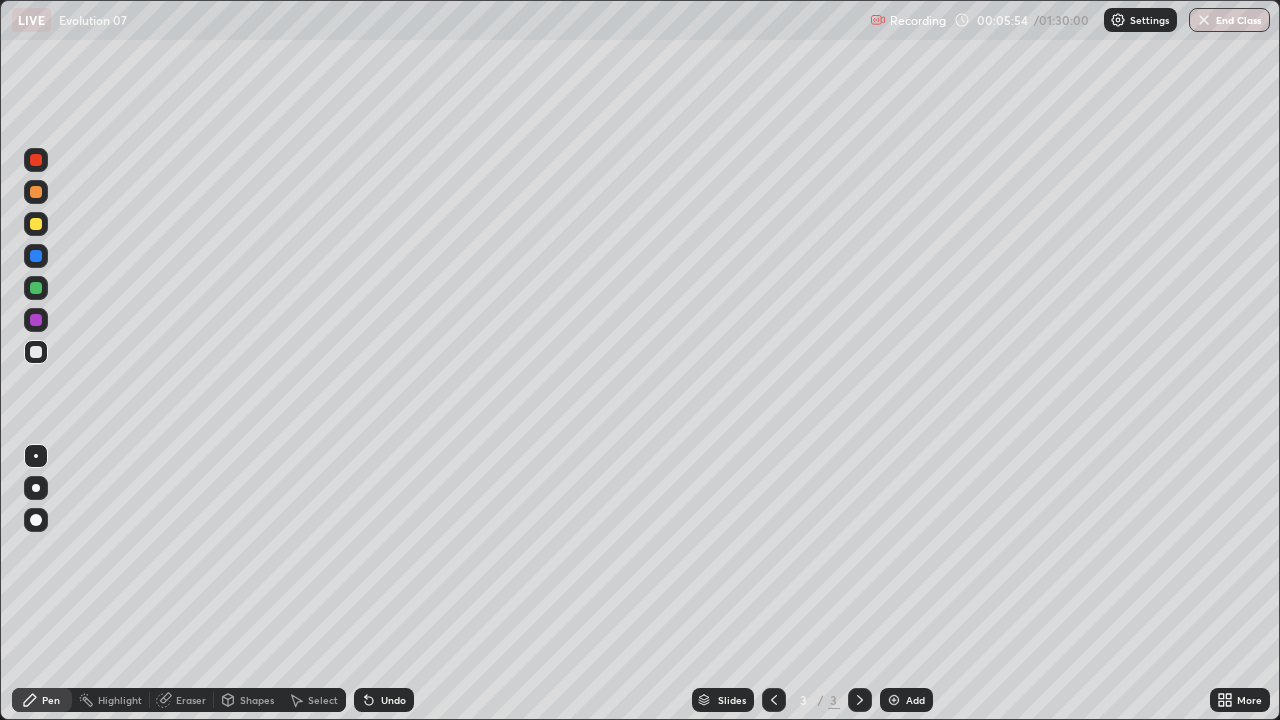 click at bounding box center [36, 192] 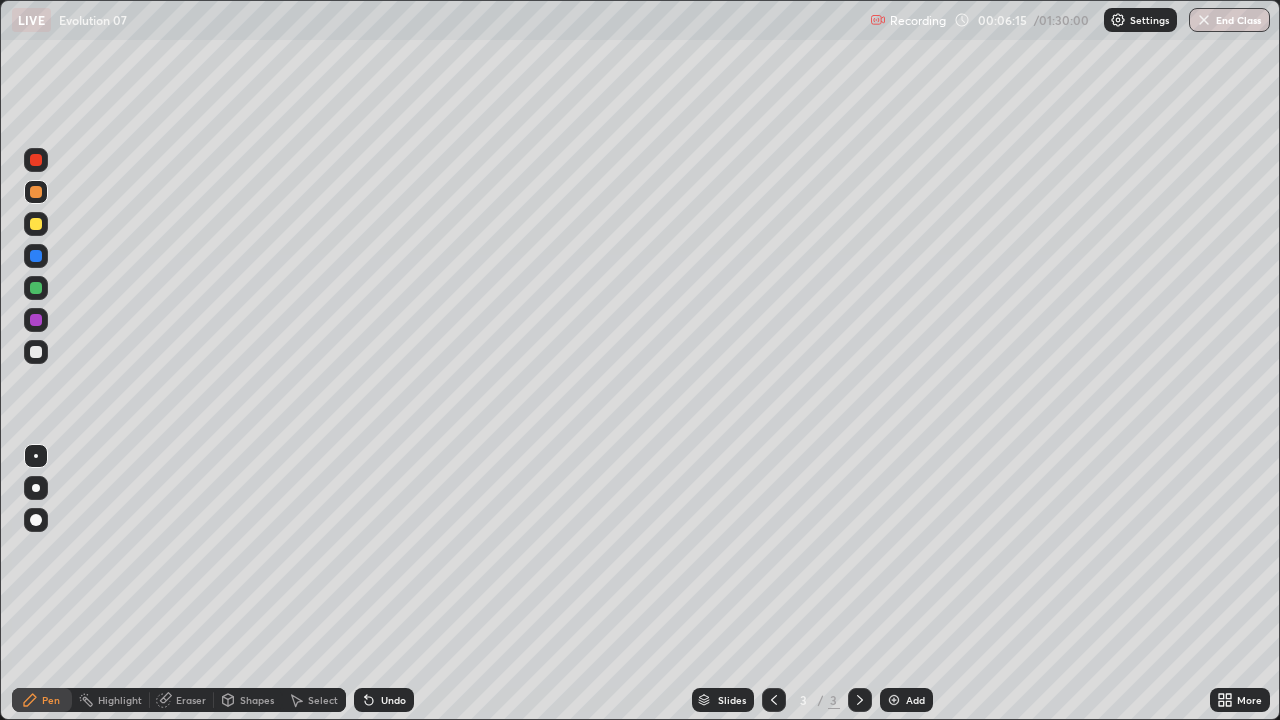 click at bounding box center [36, 352] 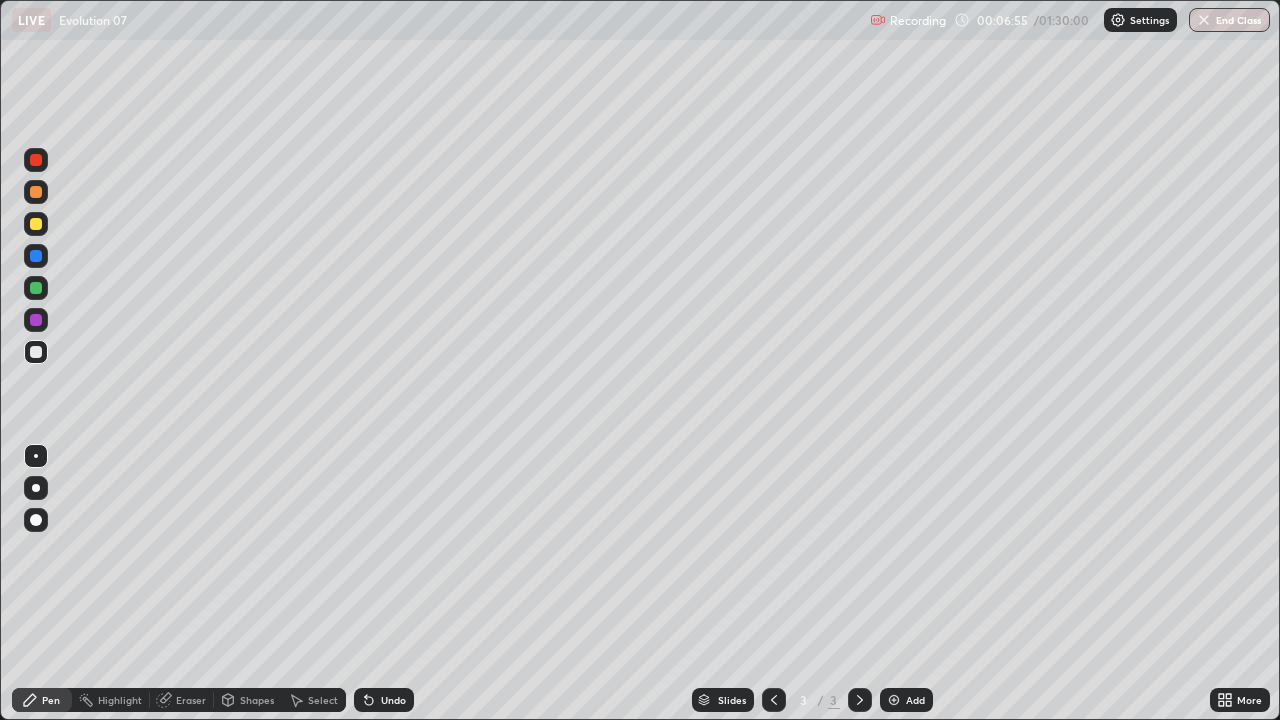click at bounding box center [36, 224] 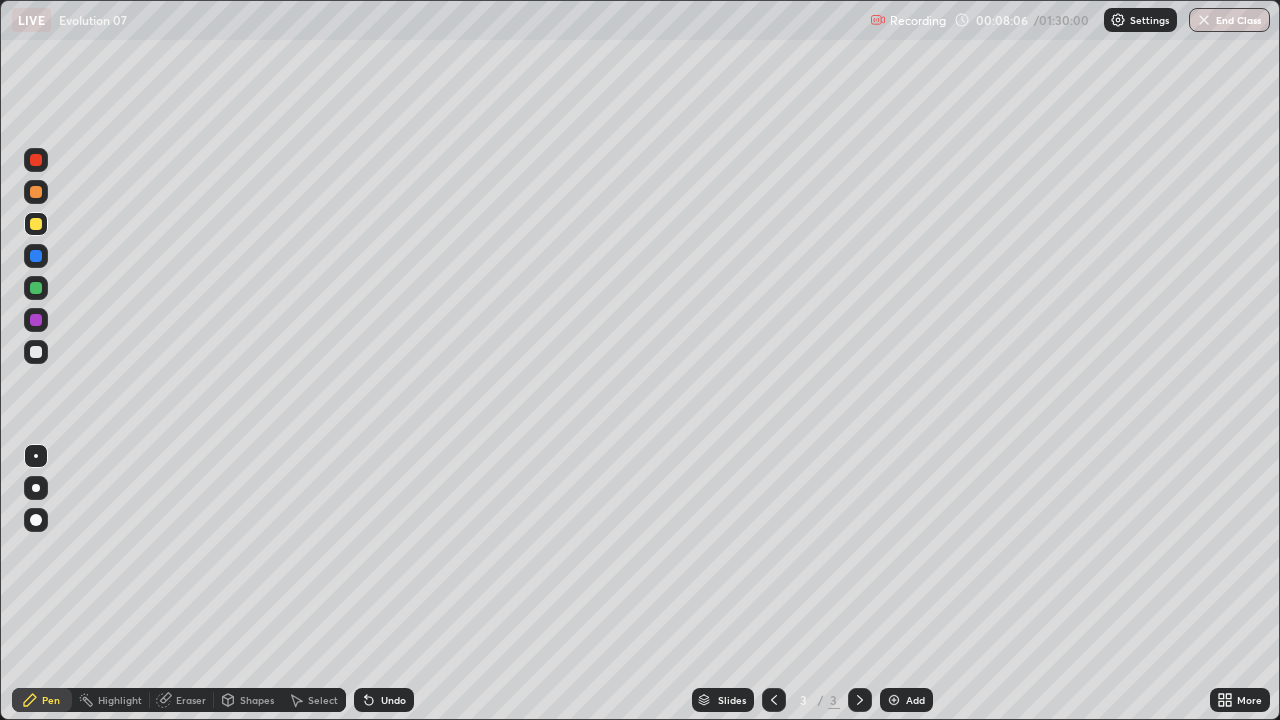 click 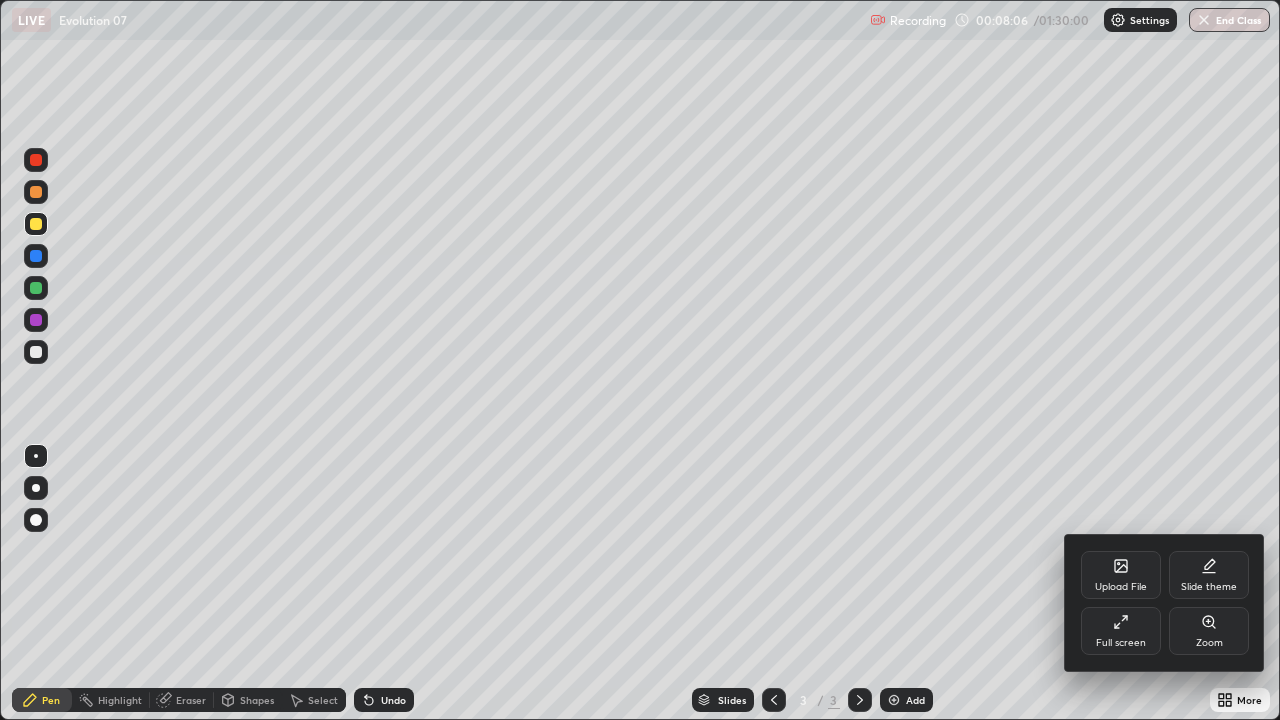 click on "Full screen" at bounding box center [1121, 631] 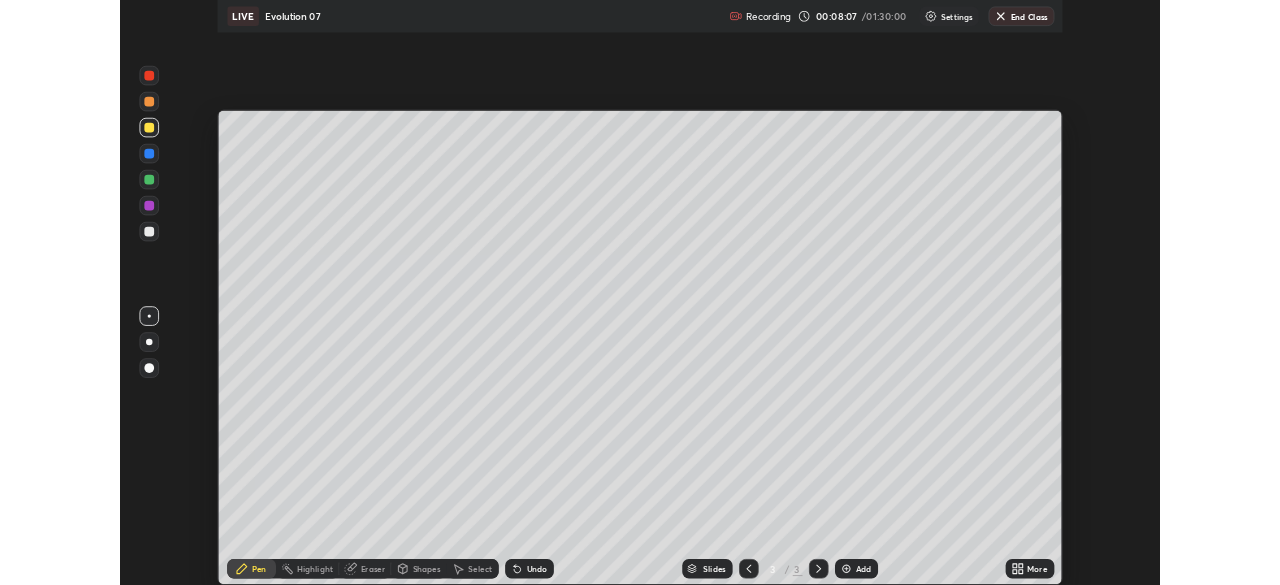 scroll, scrollTop: 585, scrollLeft: 1280, axis: both 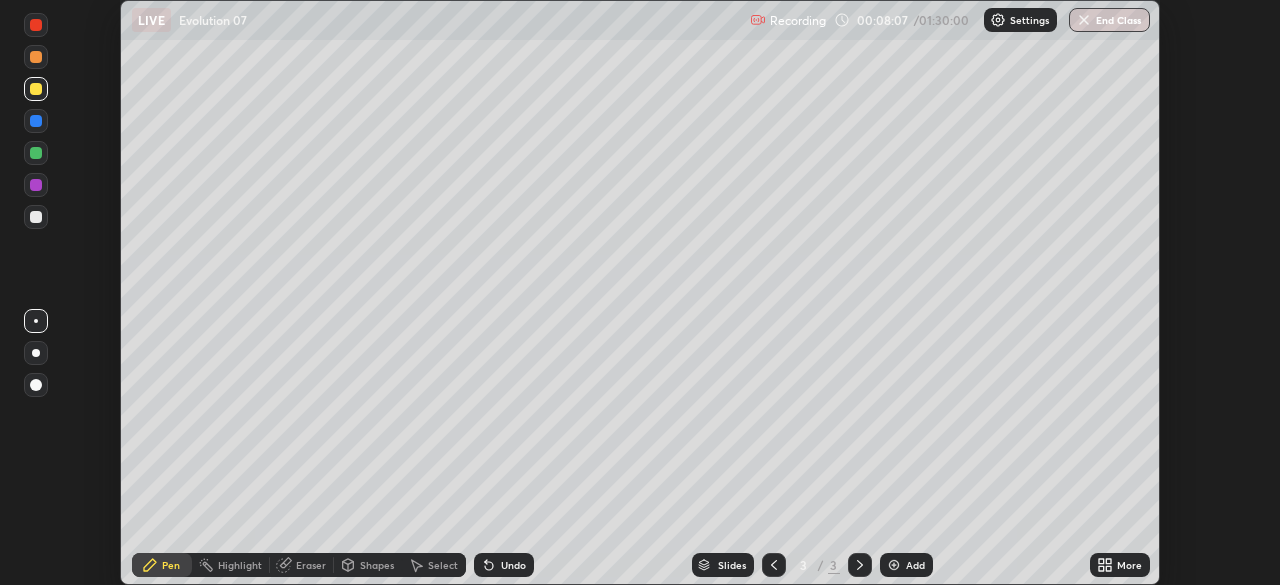 click 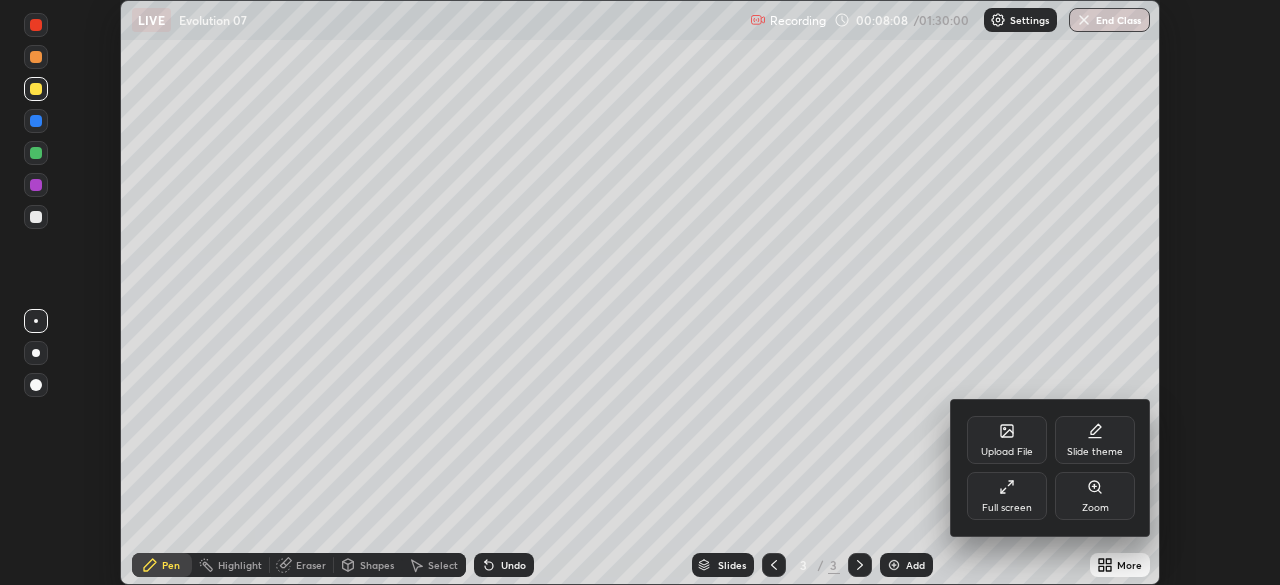click on "Full screen" at bounding box center (1007, 508) 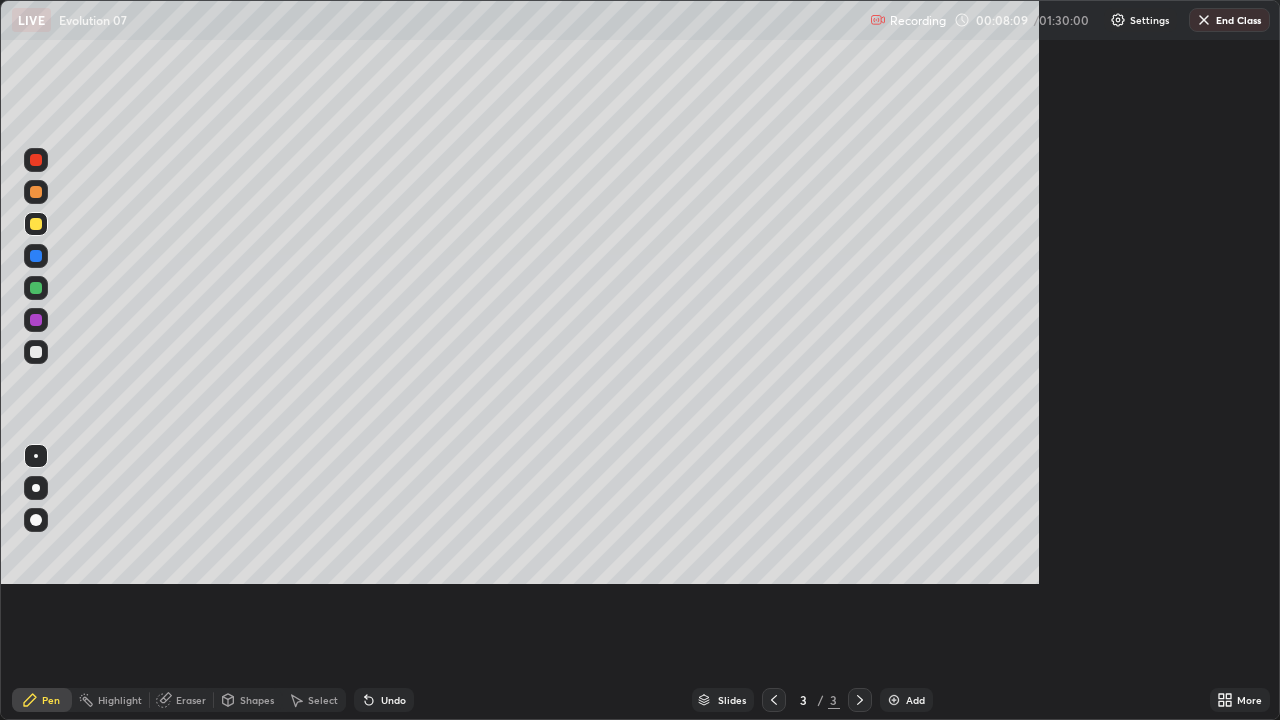 scroll, scrollTop: 99280, scrollLeft: 98720, axis: both 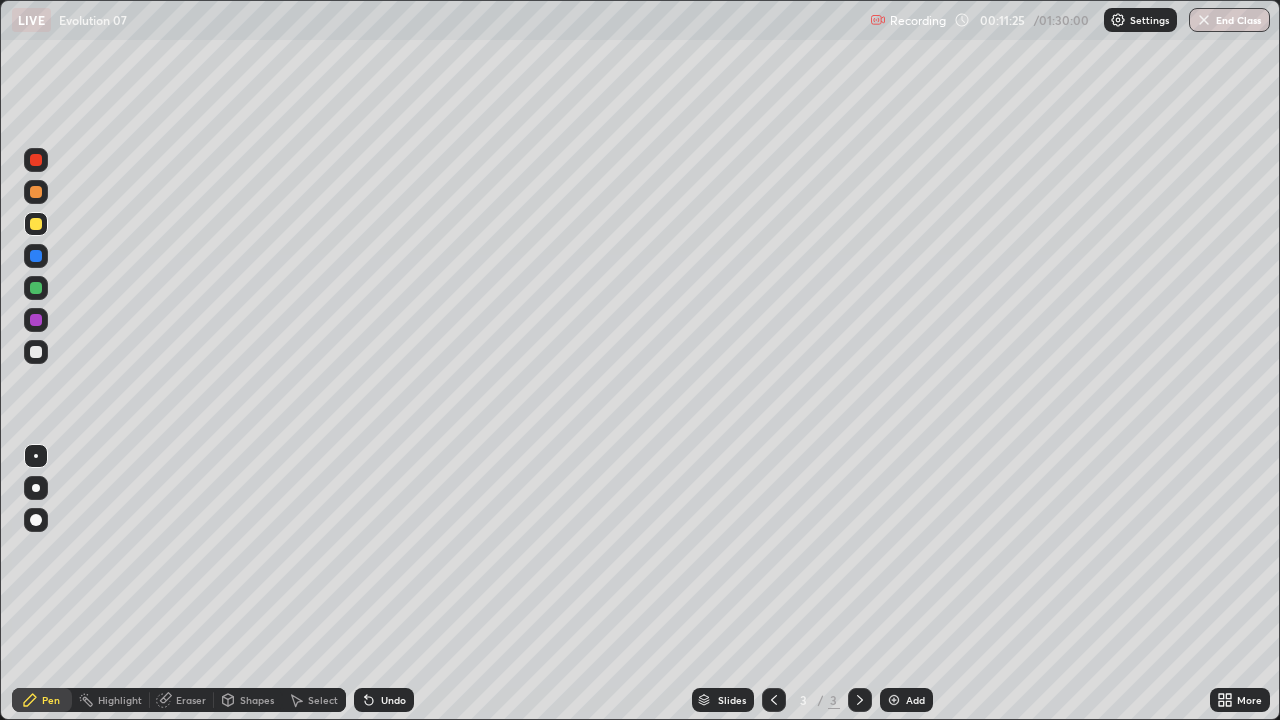 click at bounding box center [36, 288] 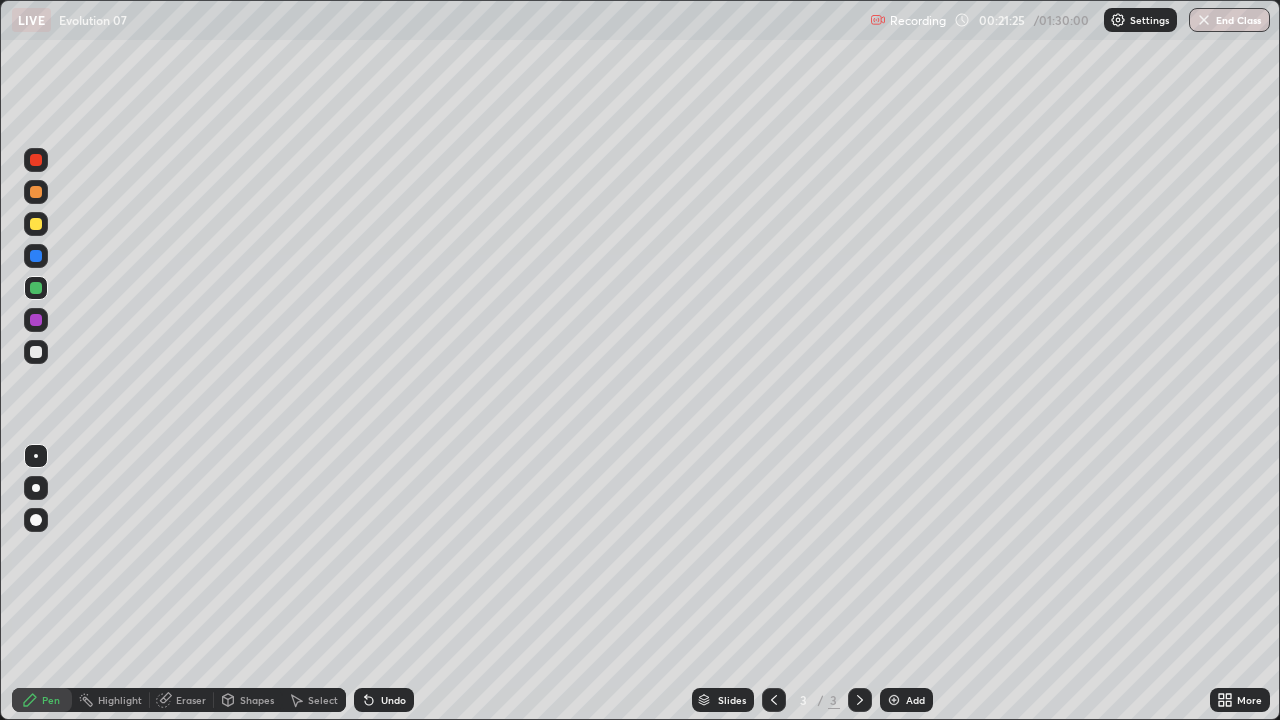 click at bounding box center (36, 352) 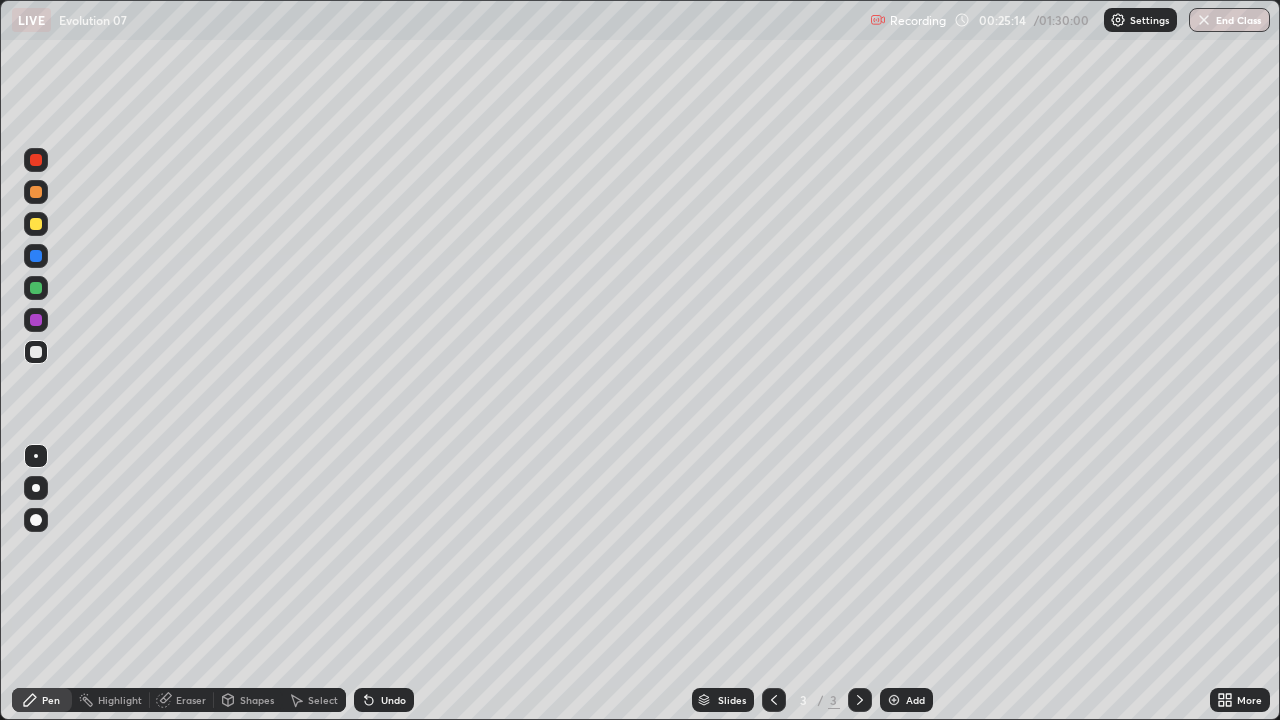 click on "More" at bounding box center [1249, 700] 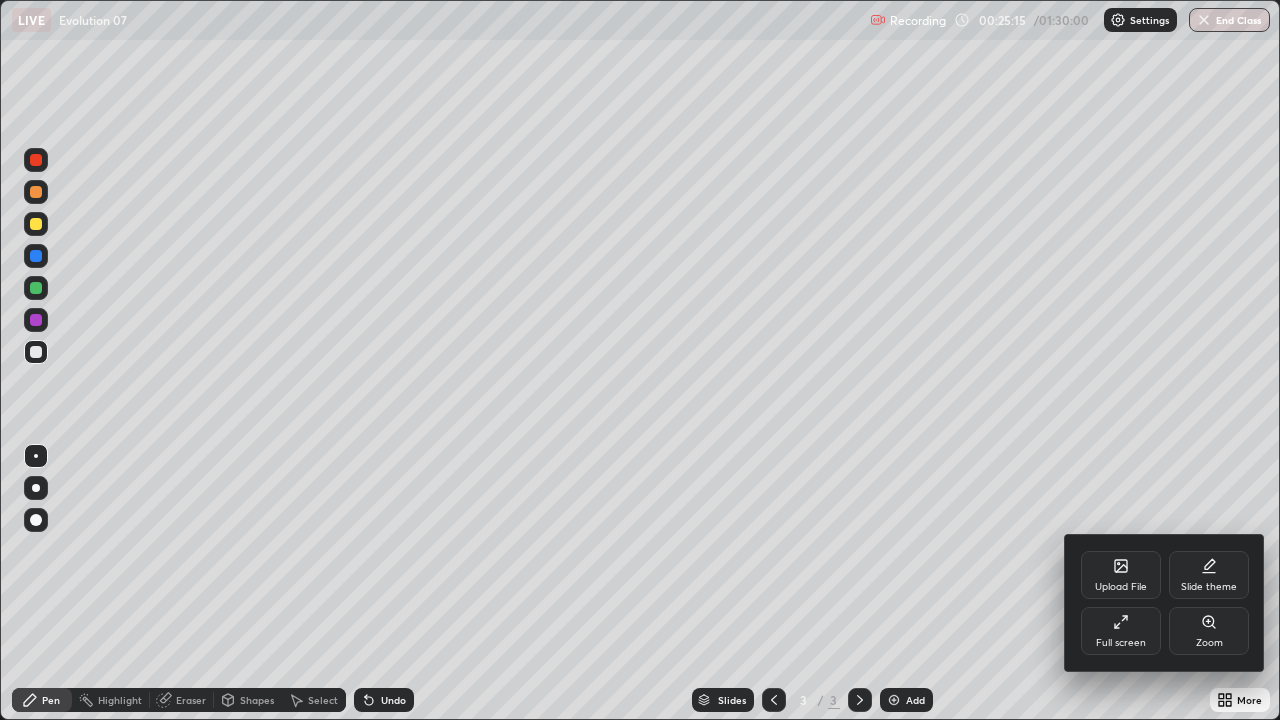 click at bounding box center [640, 360] 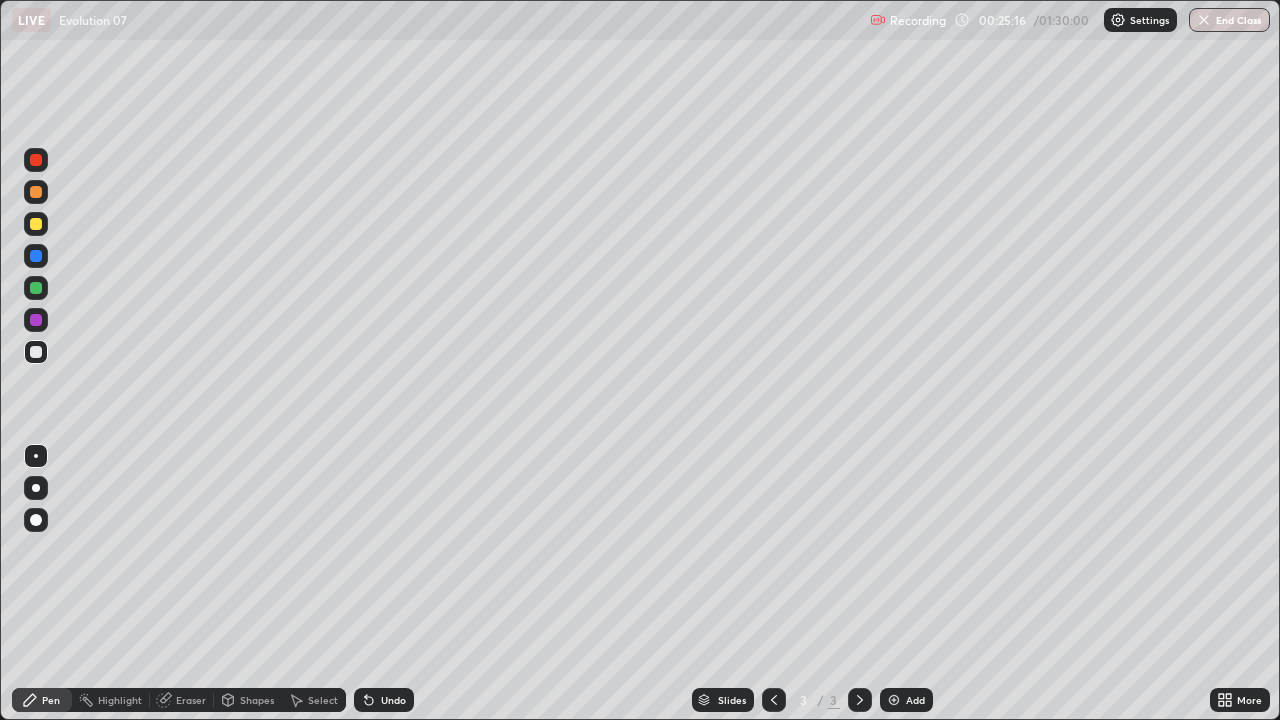 click on "More" at bounding box center (1240, 700) 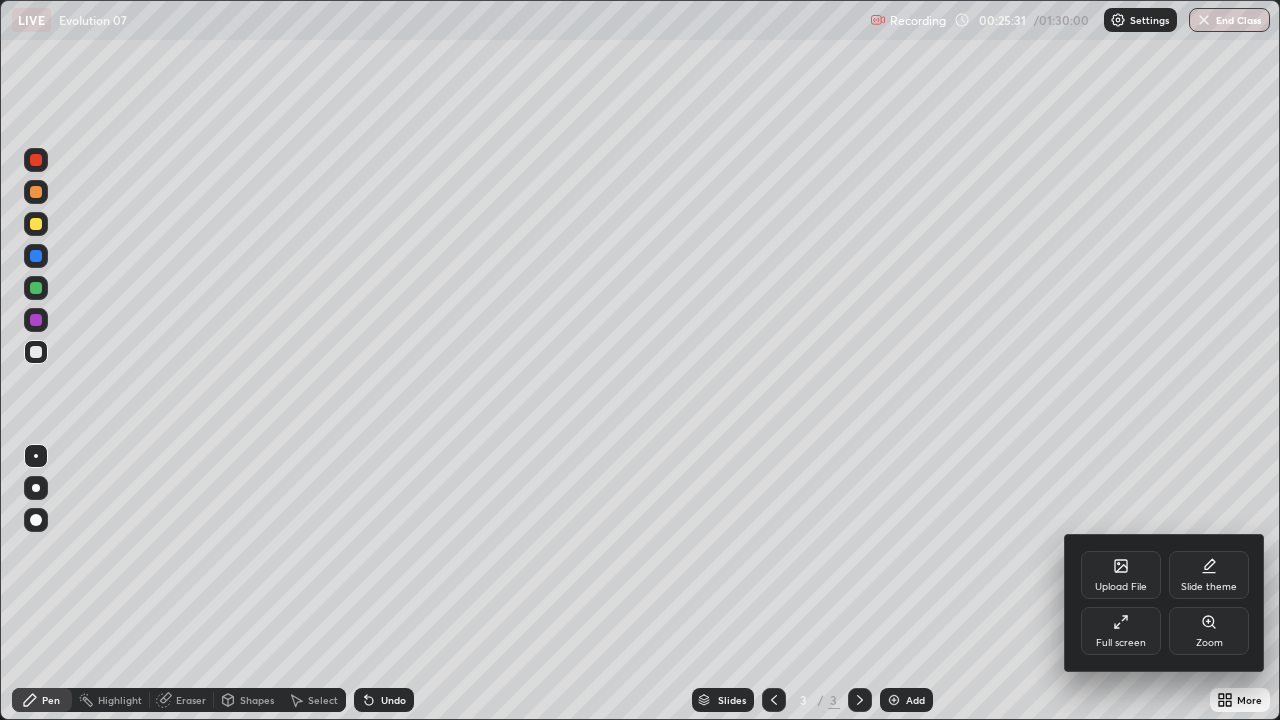 click at bounding box center [640, 360] 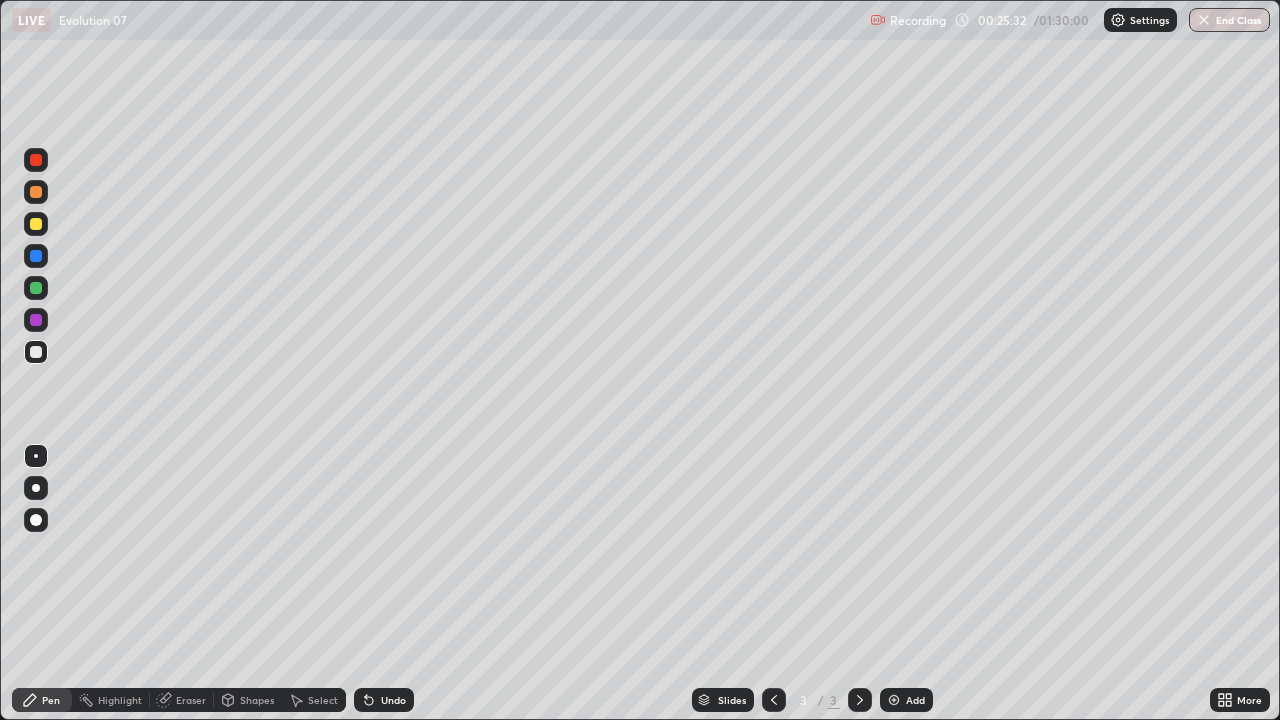 click at bounding box center [36, 224] 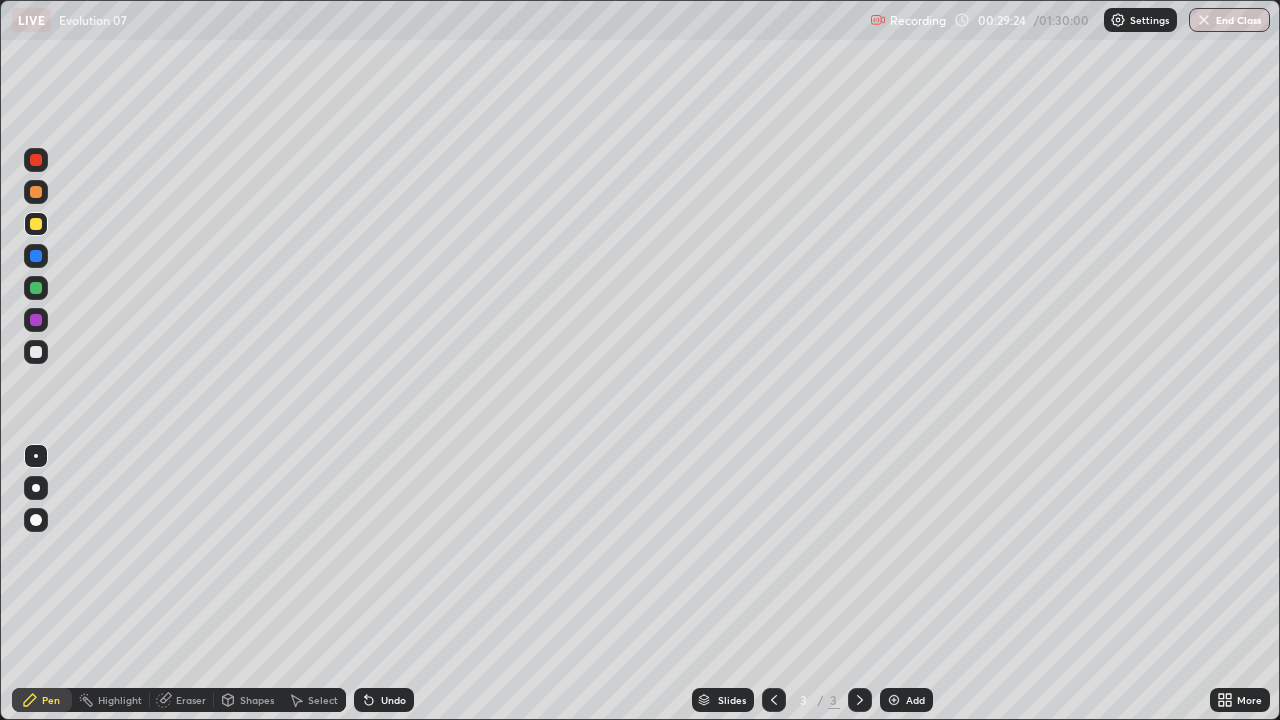click at bounding box center (894, 700) 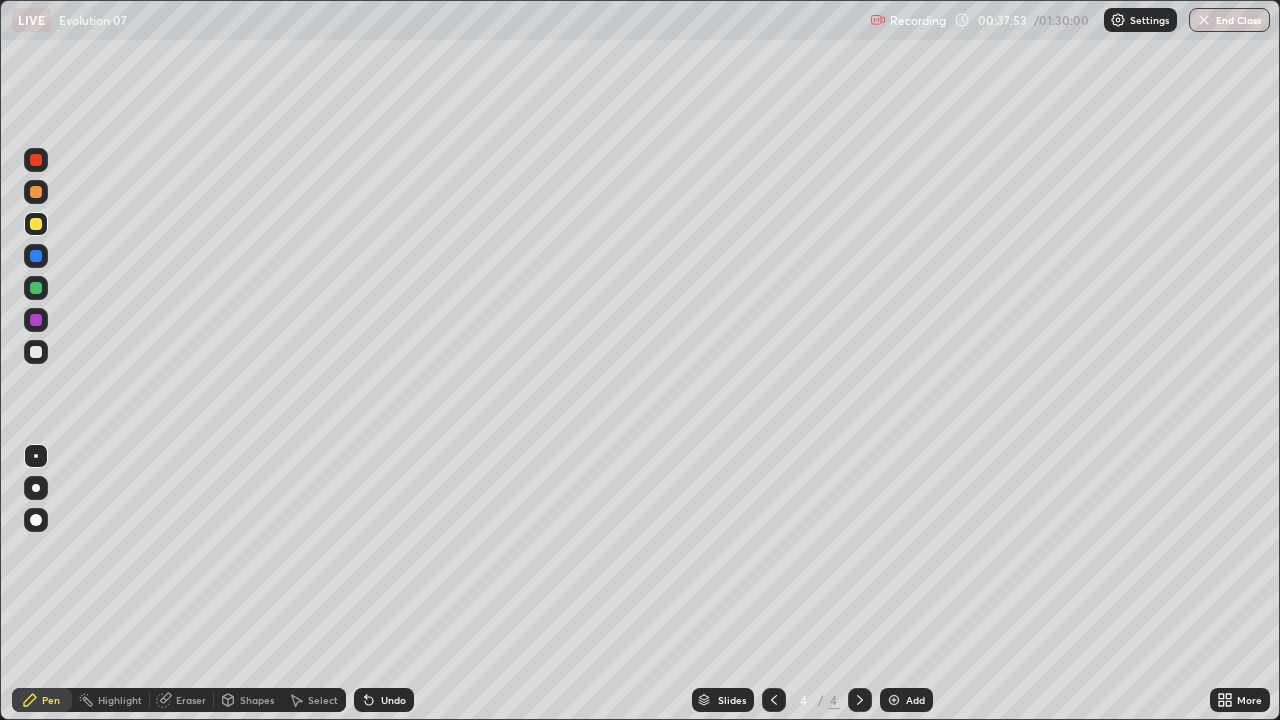 click on "Add" at bounding box center (915, 700) 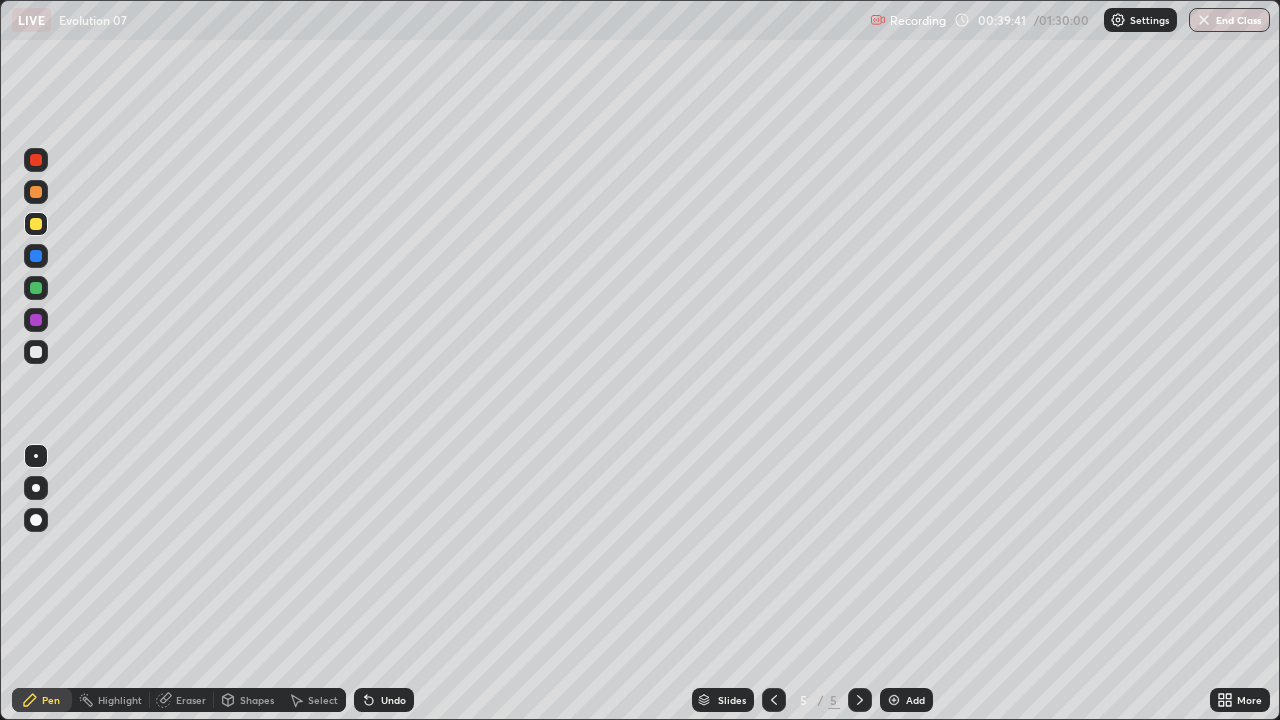 click on "Add" at bounding box center (906, 700) 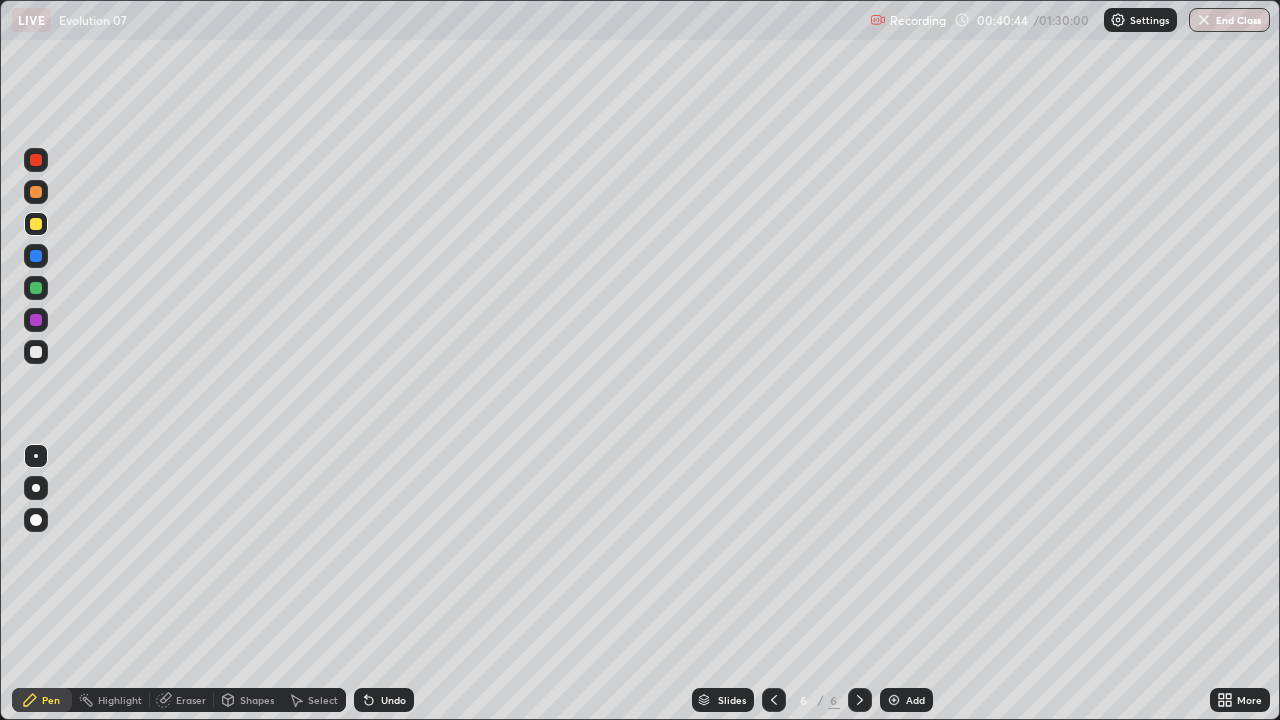 click on "Undo" at bounding box center (384, 700) 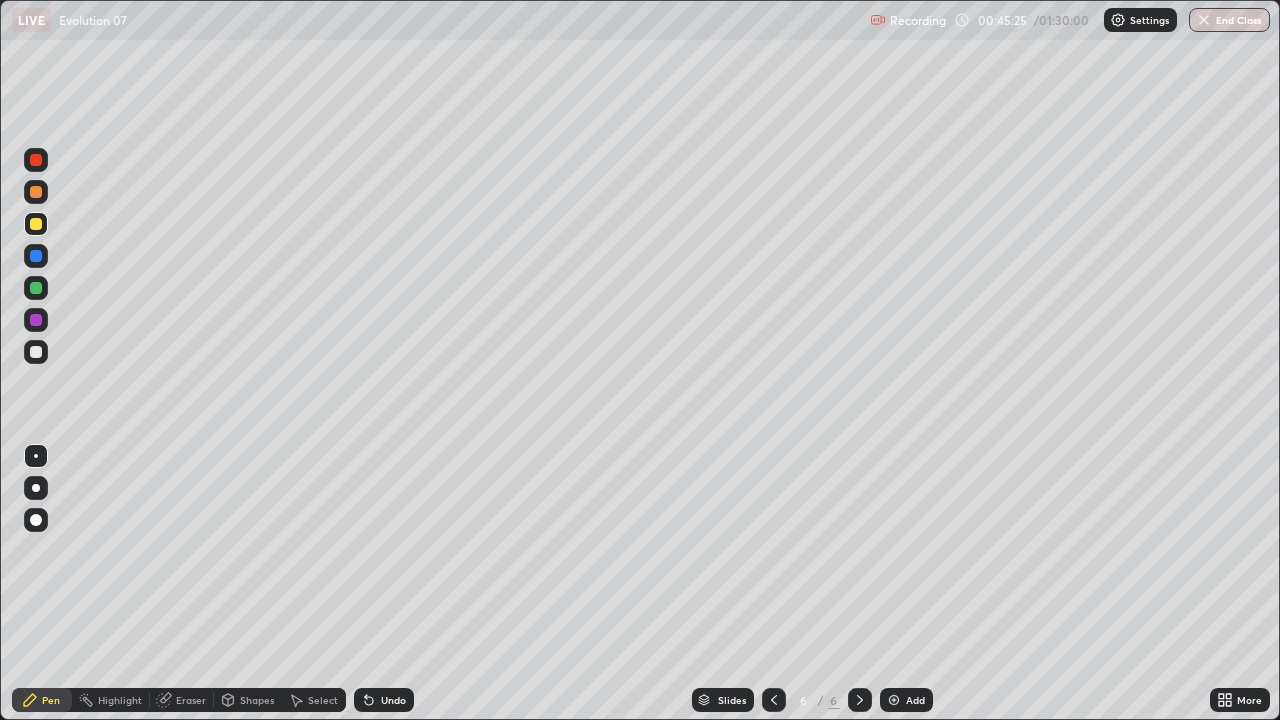 click 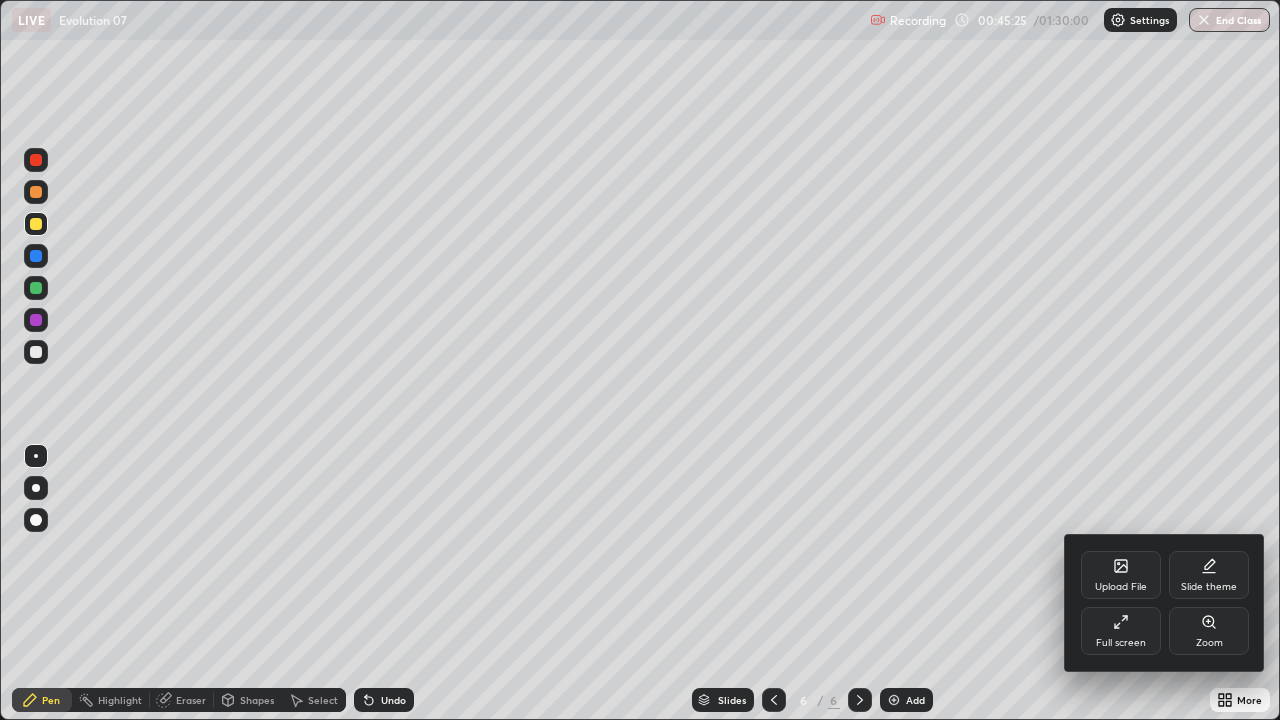 click on "Full screen" at bounding box center [1121, 631] 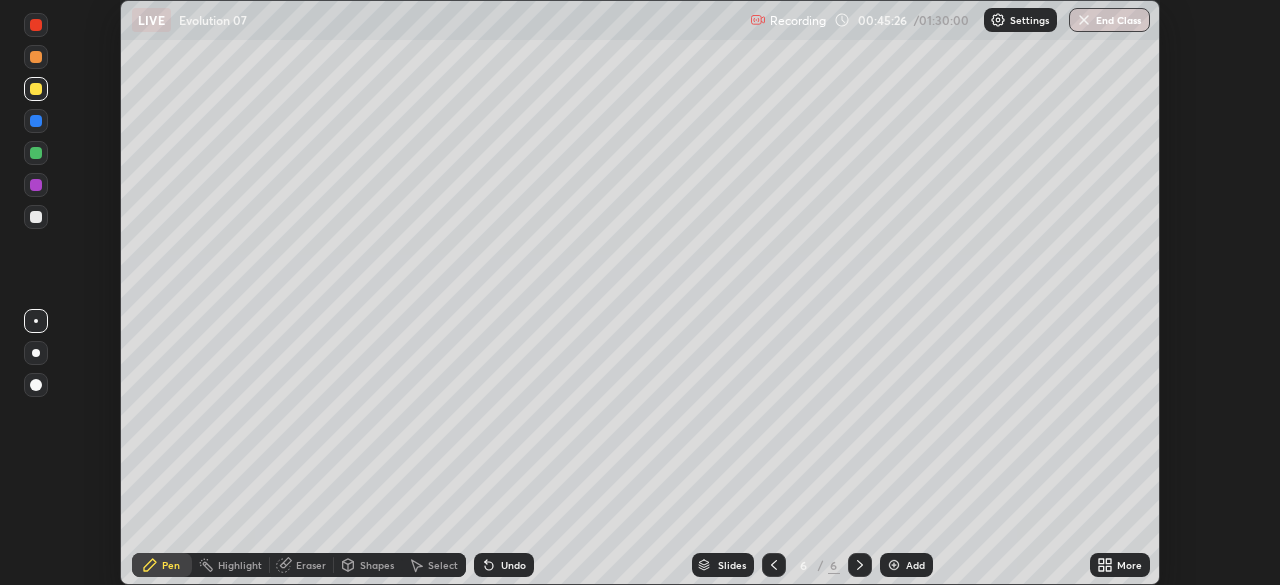 scroll, scrollTop: 585, scrollLeft: 1280, axis: both 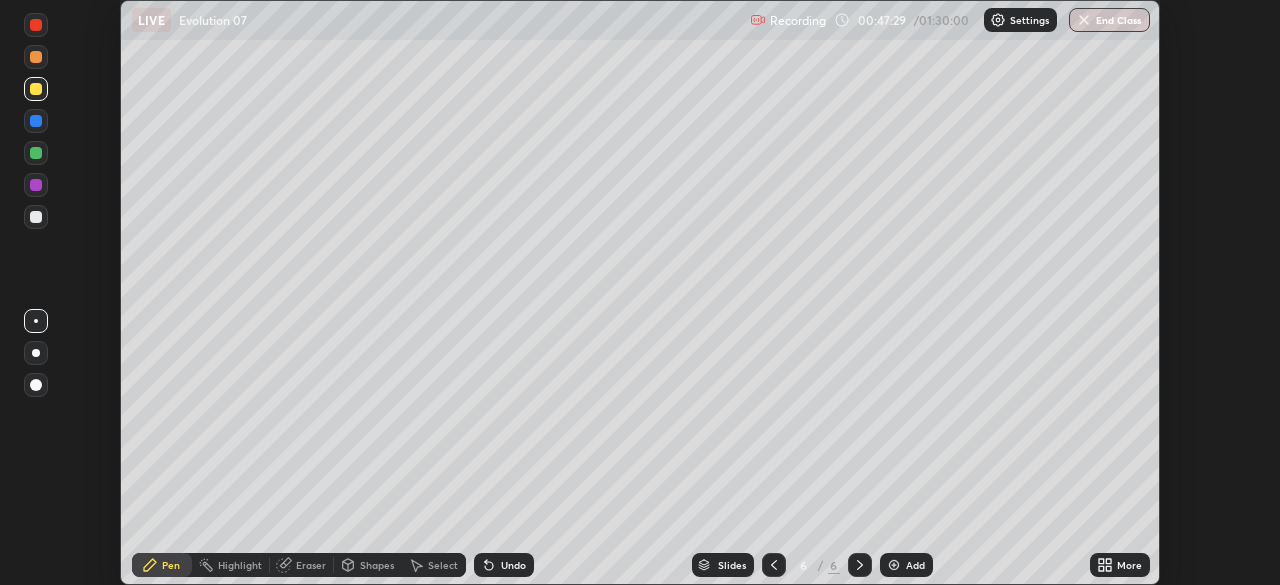 click 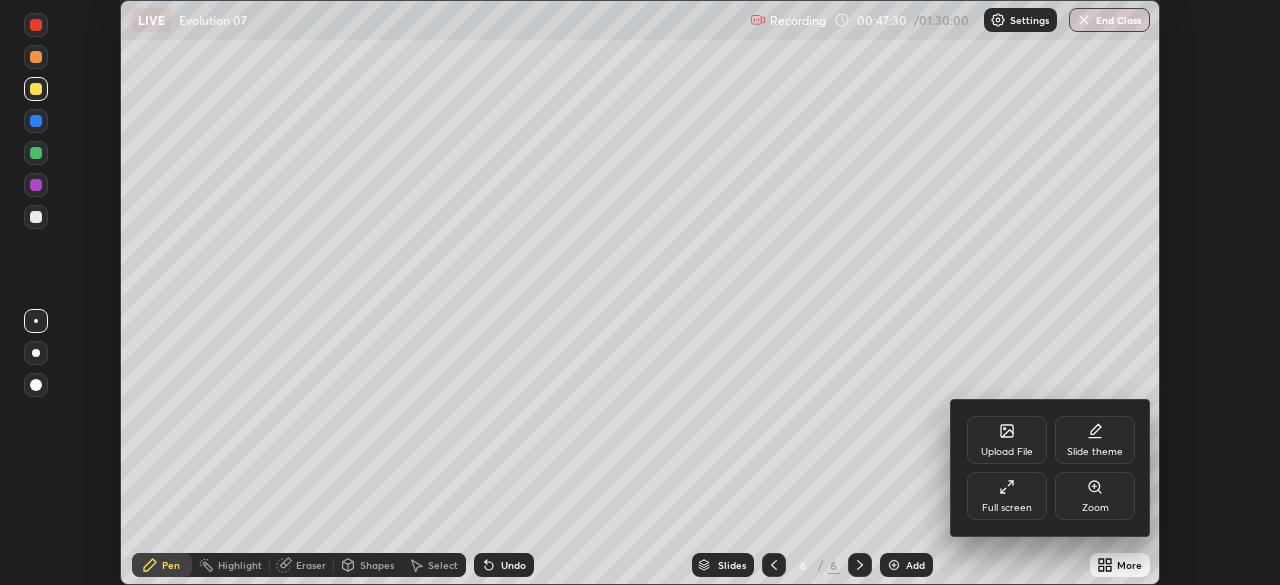 click on "Full screen" at bounding box center (1007, 496) 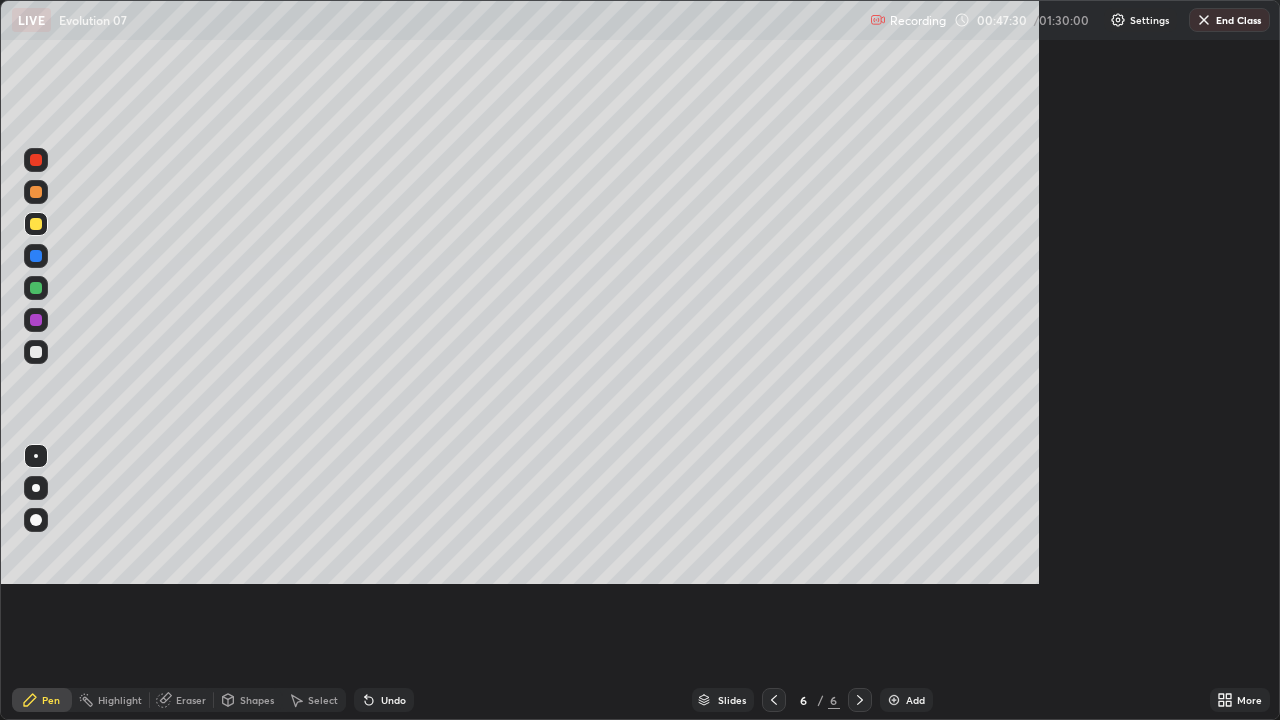 scroll, scrollTop: 99280, scrollLeft: 98720, axis: both 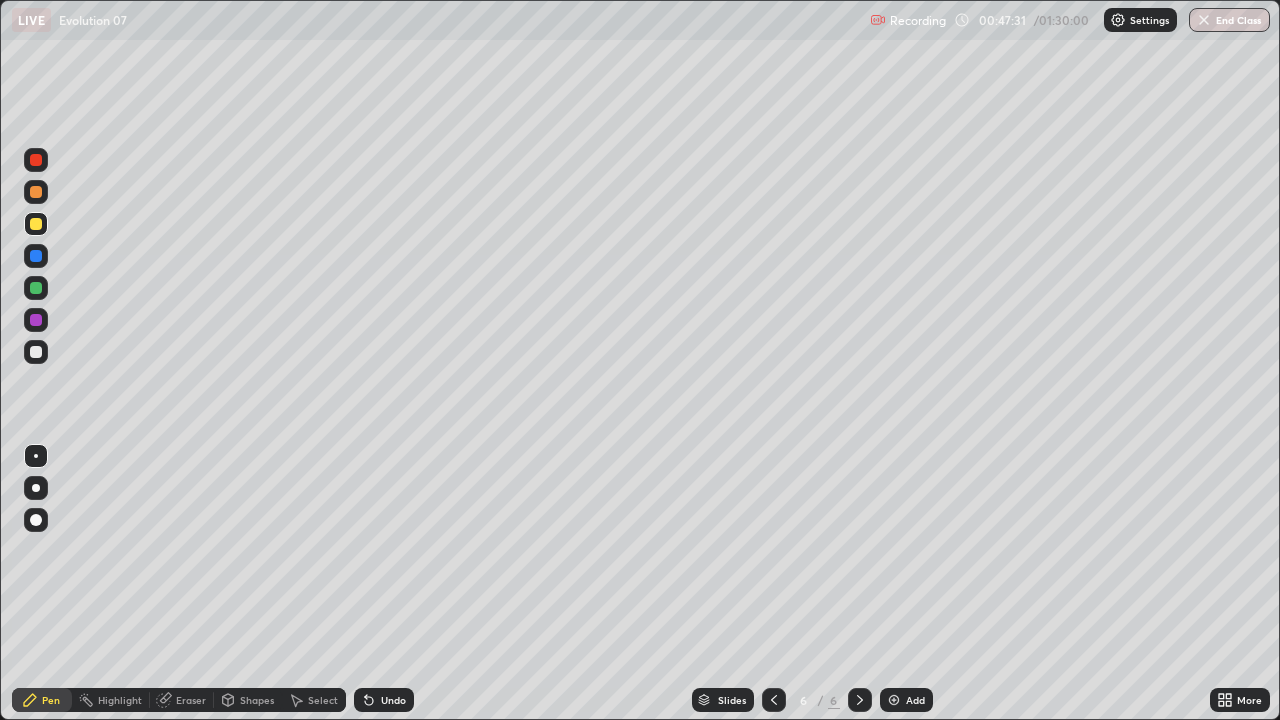 click on "Add" at bounding box center (915, 700) 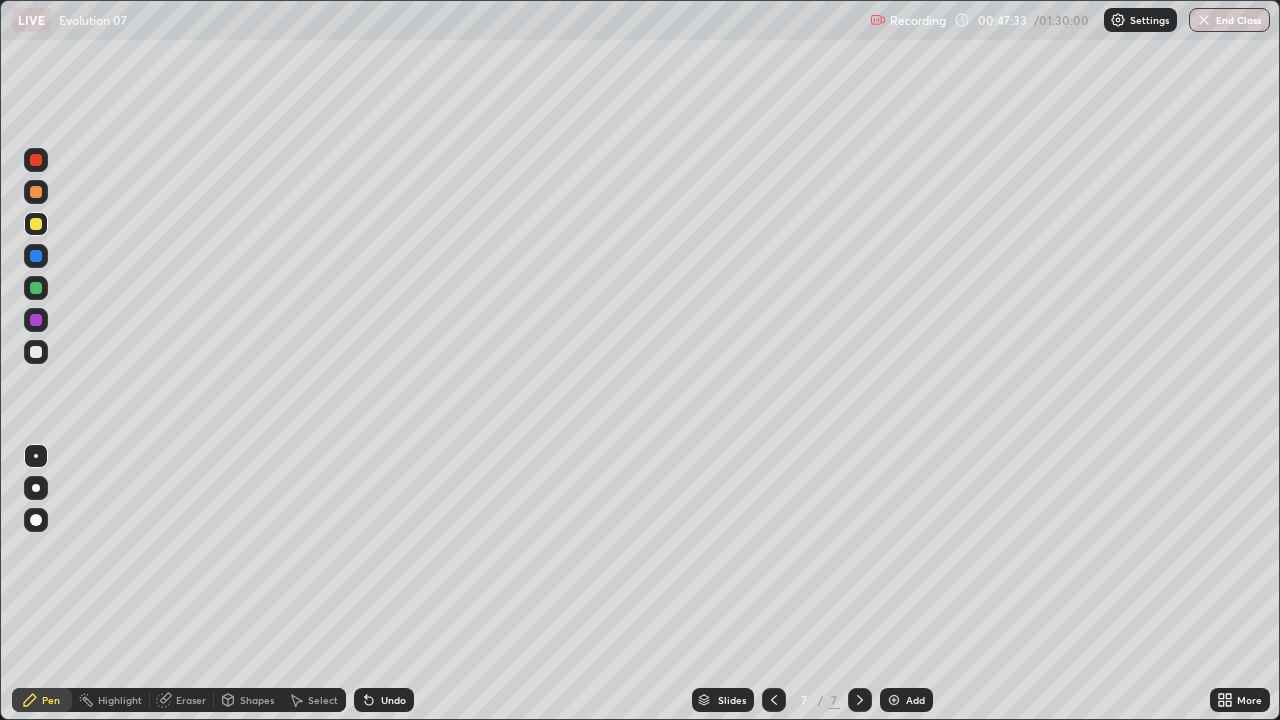 click at bounding box center [36, 352] 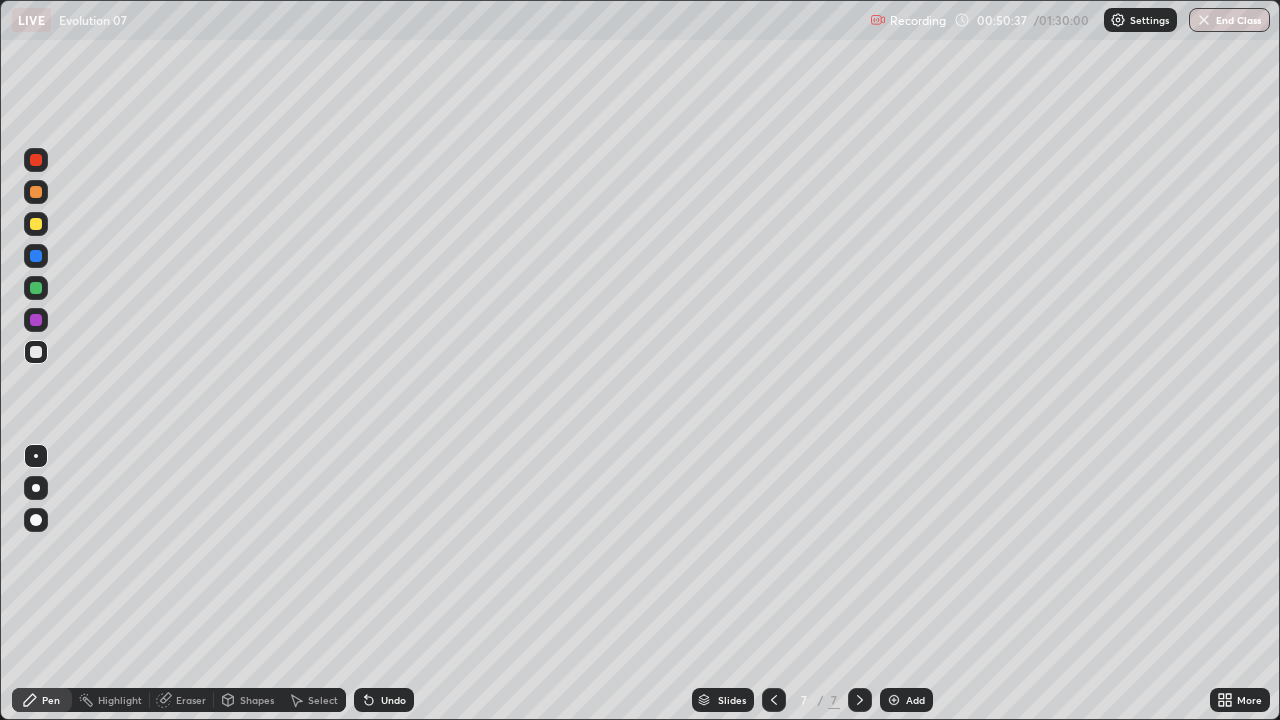 click on "Undo" at bounding box center (393, 700) 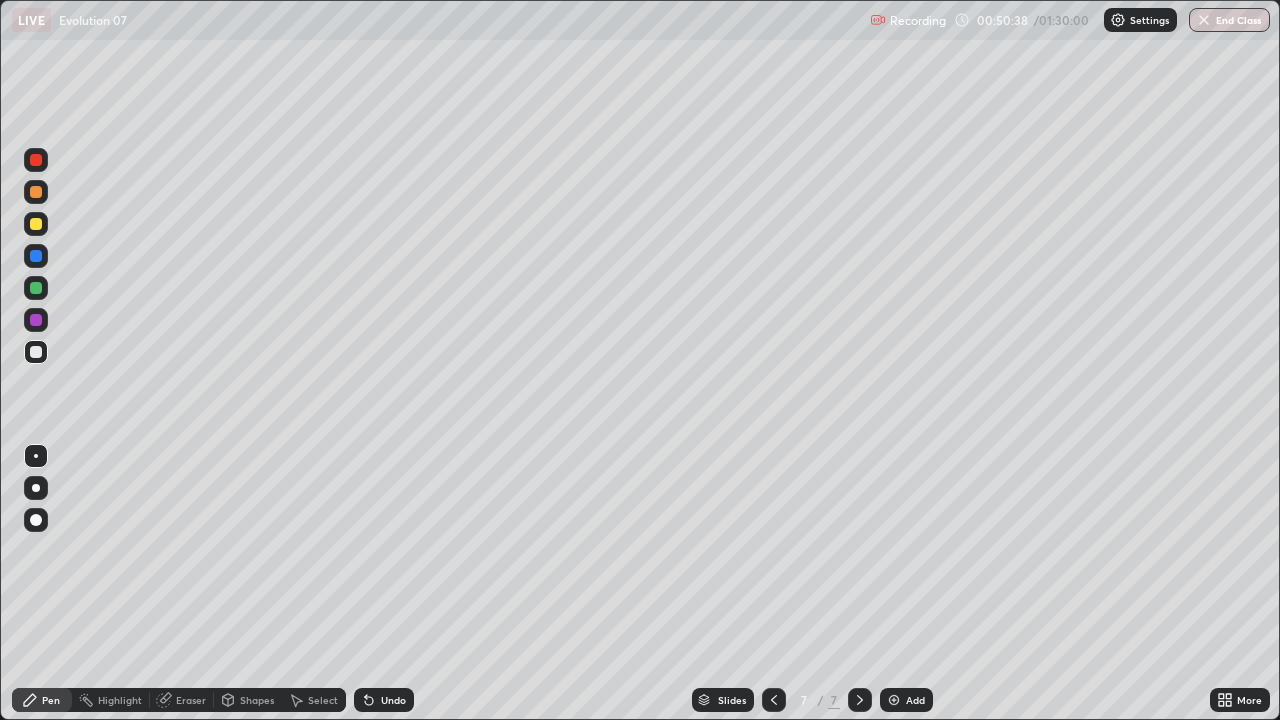 click on "Undo" at bounding box center [384, 700] 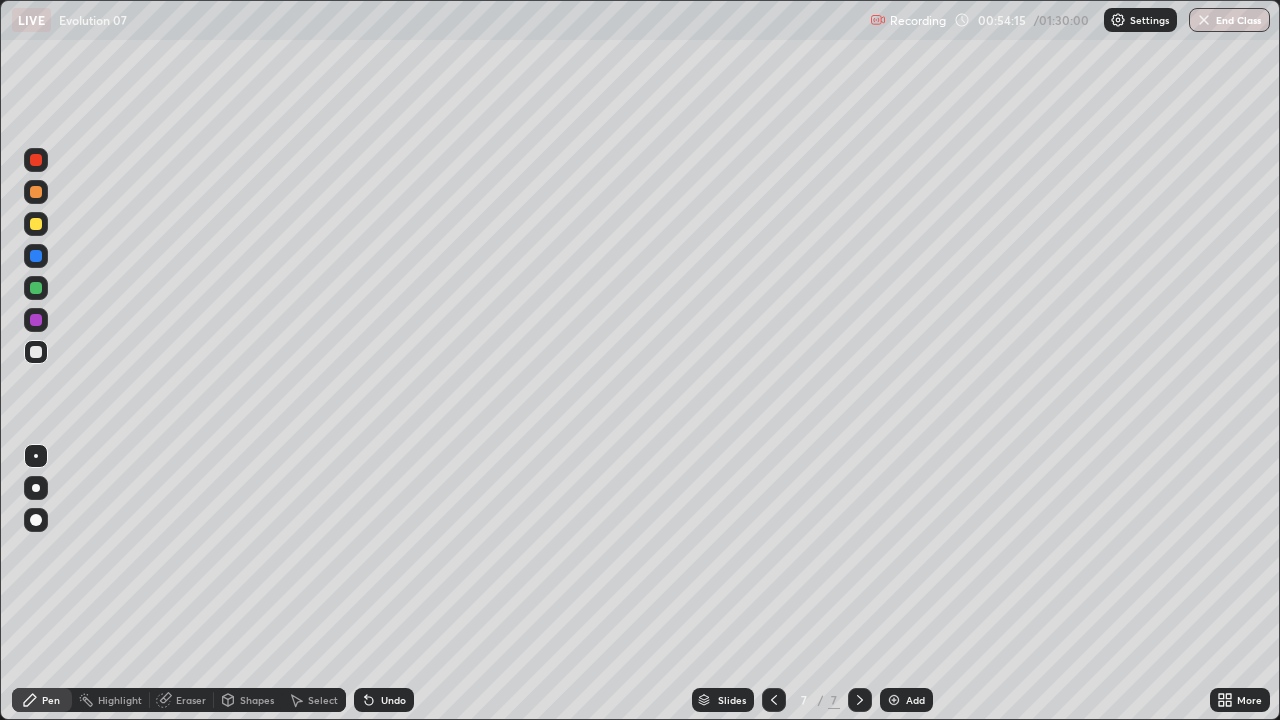 click on "Add" at bounding box center (915, 700) 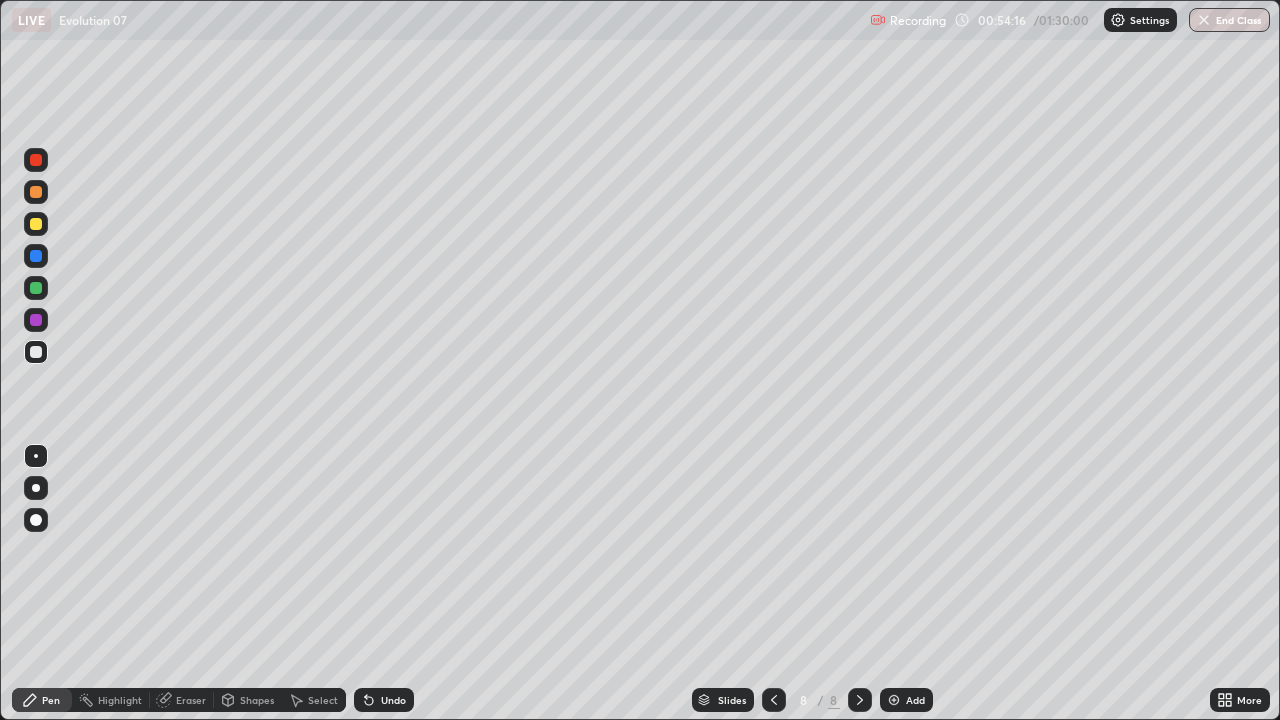 click at bounding box center [36, 224] 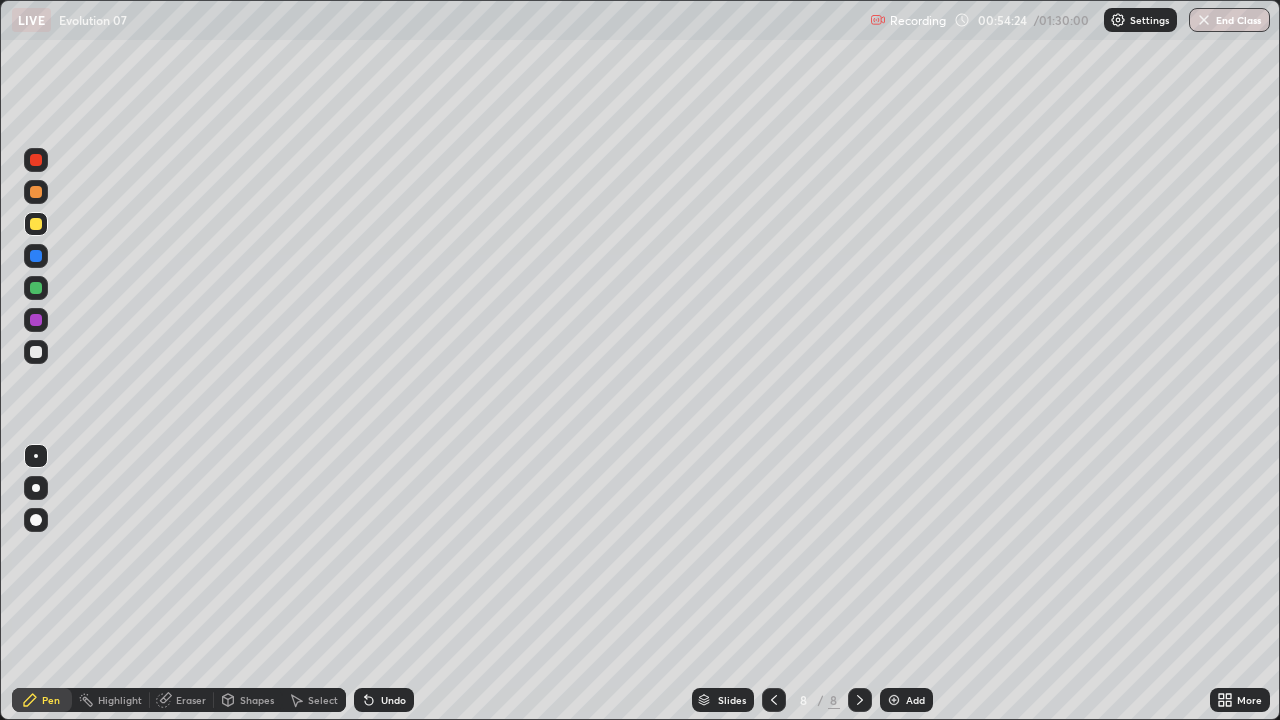 click 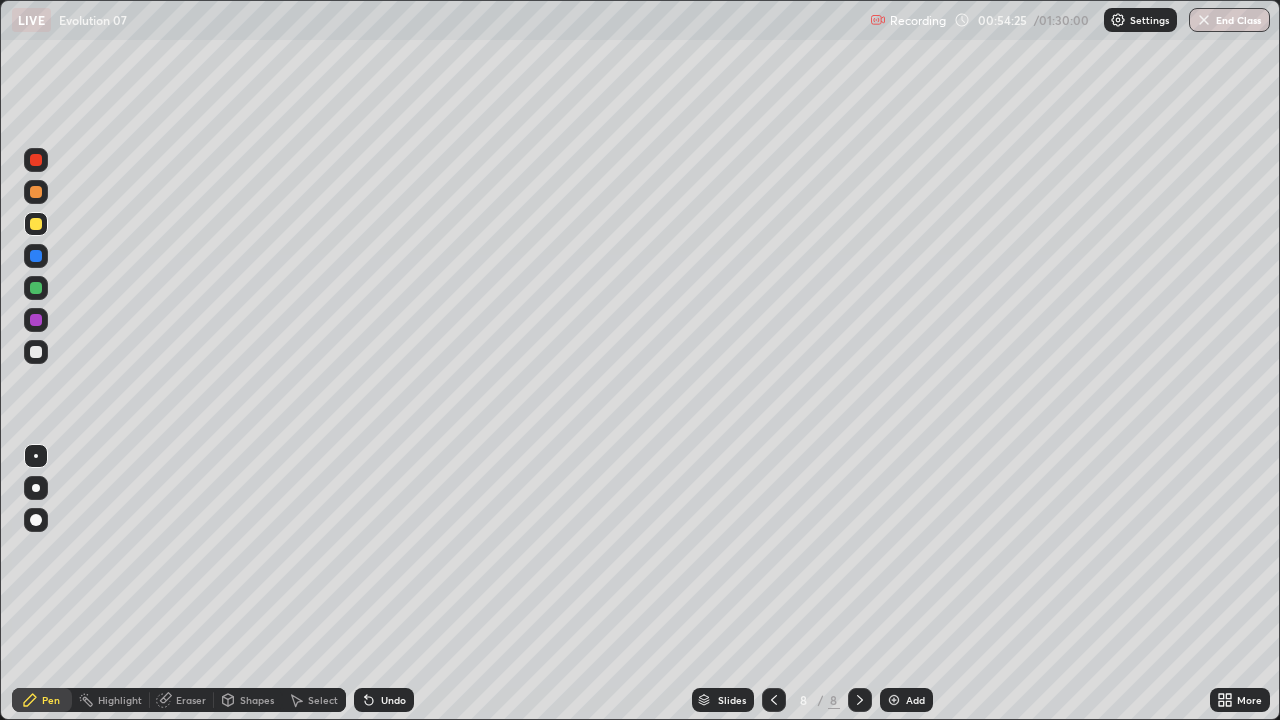 click 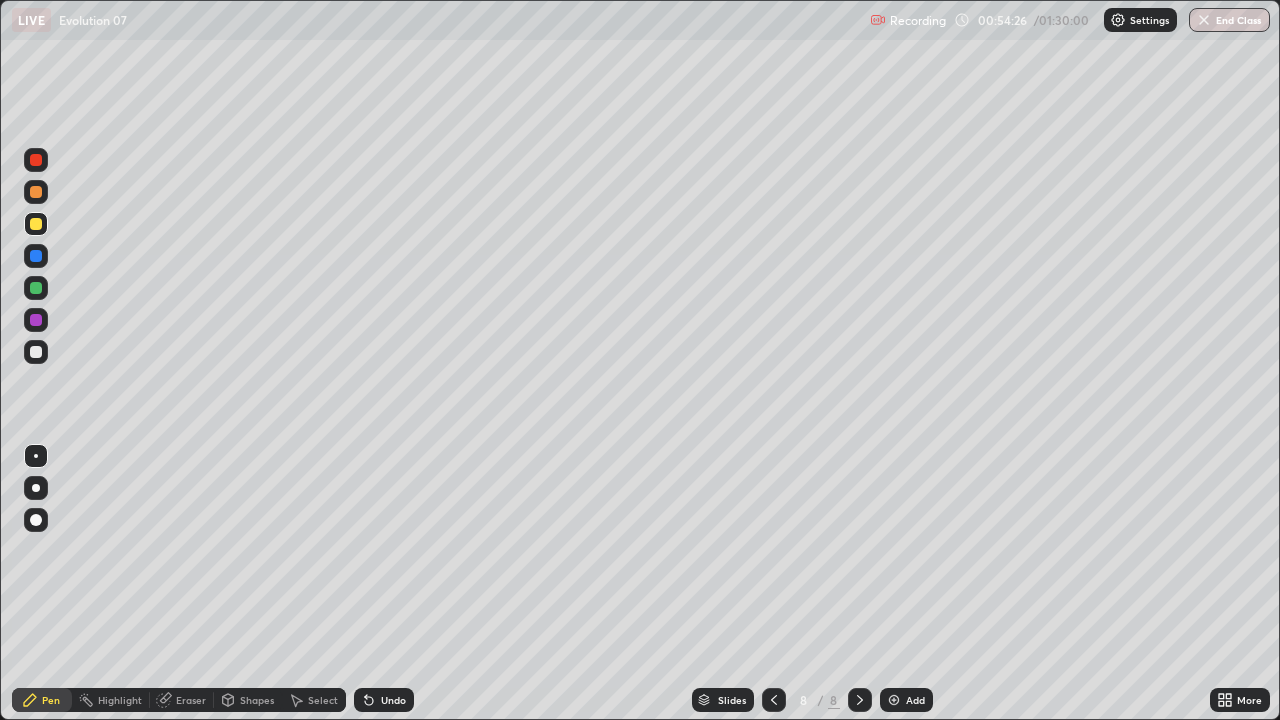 click at bounding box center [860, 700] 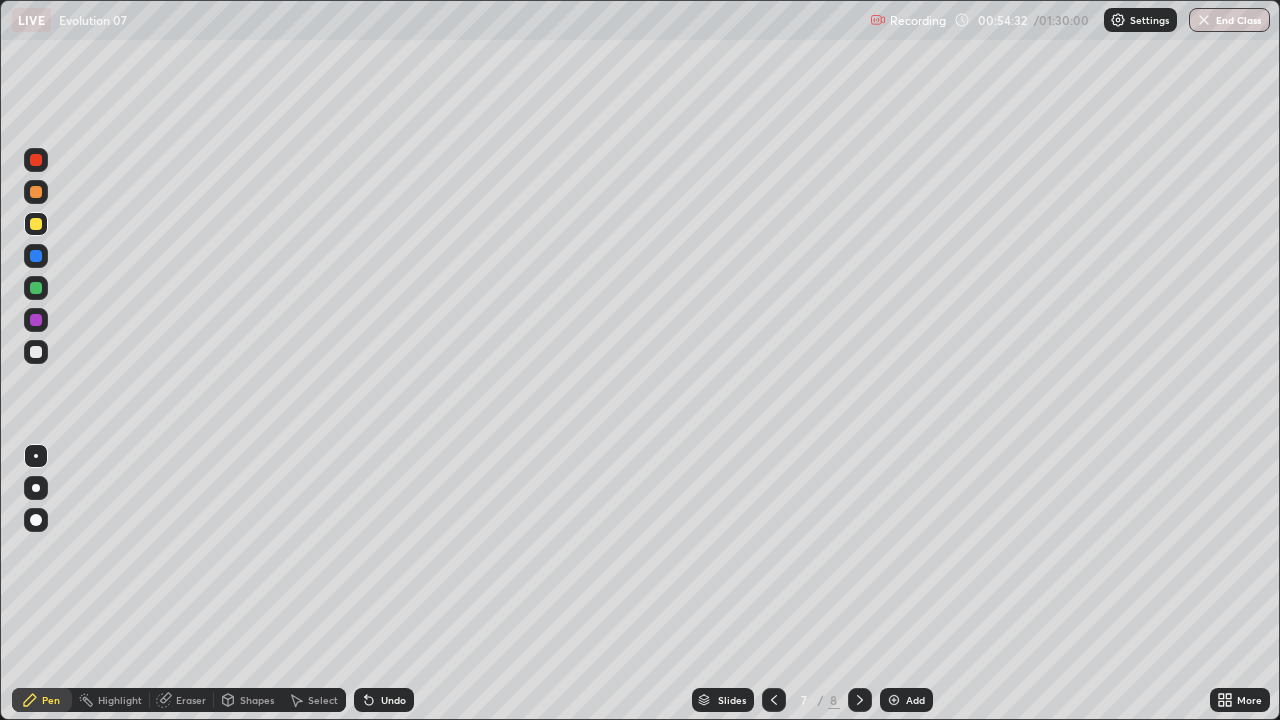 click 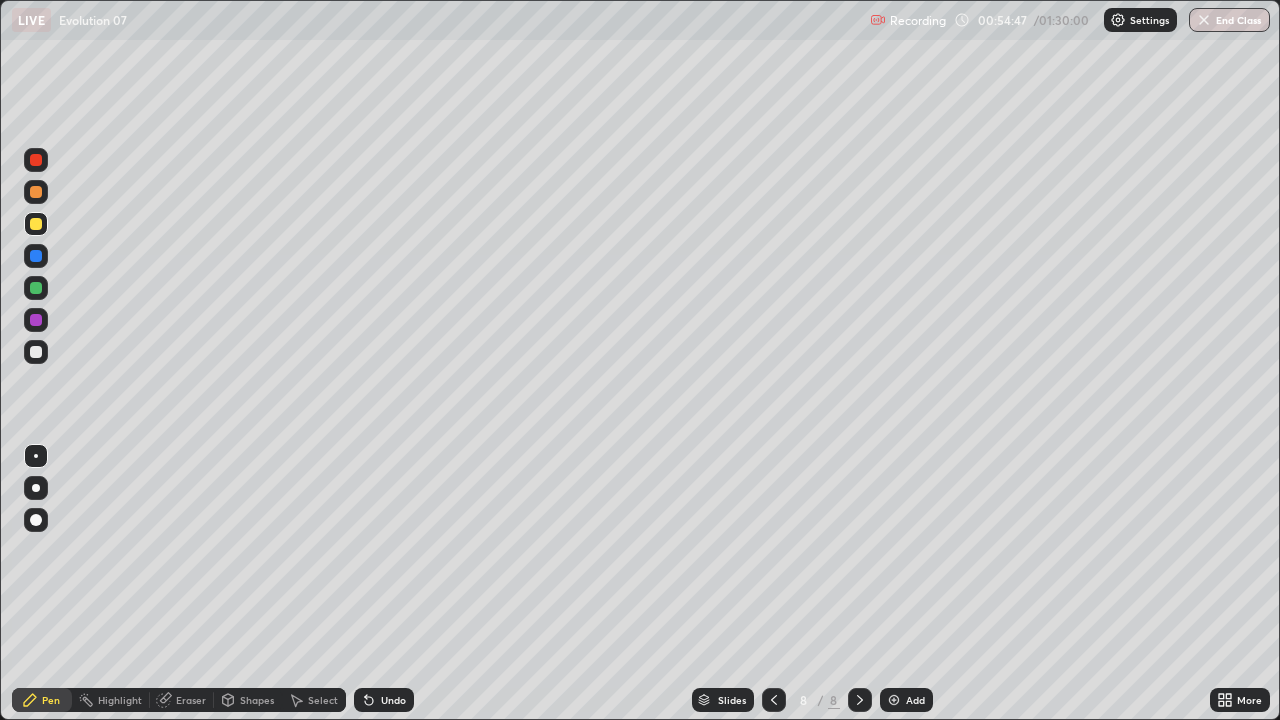 click on "Undo" at bounding box center [393, 700] 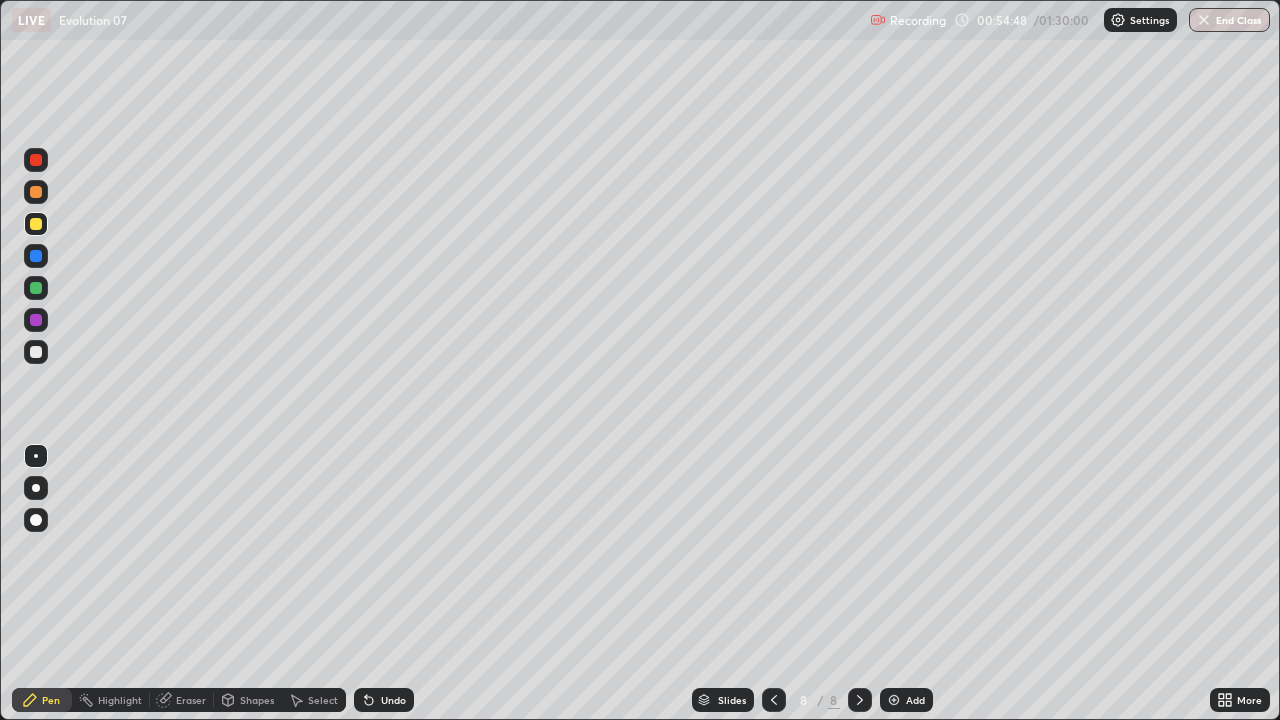 click on "Undo" at bounding box center [384, 700] 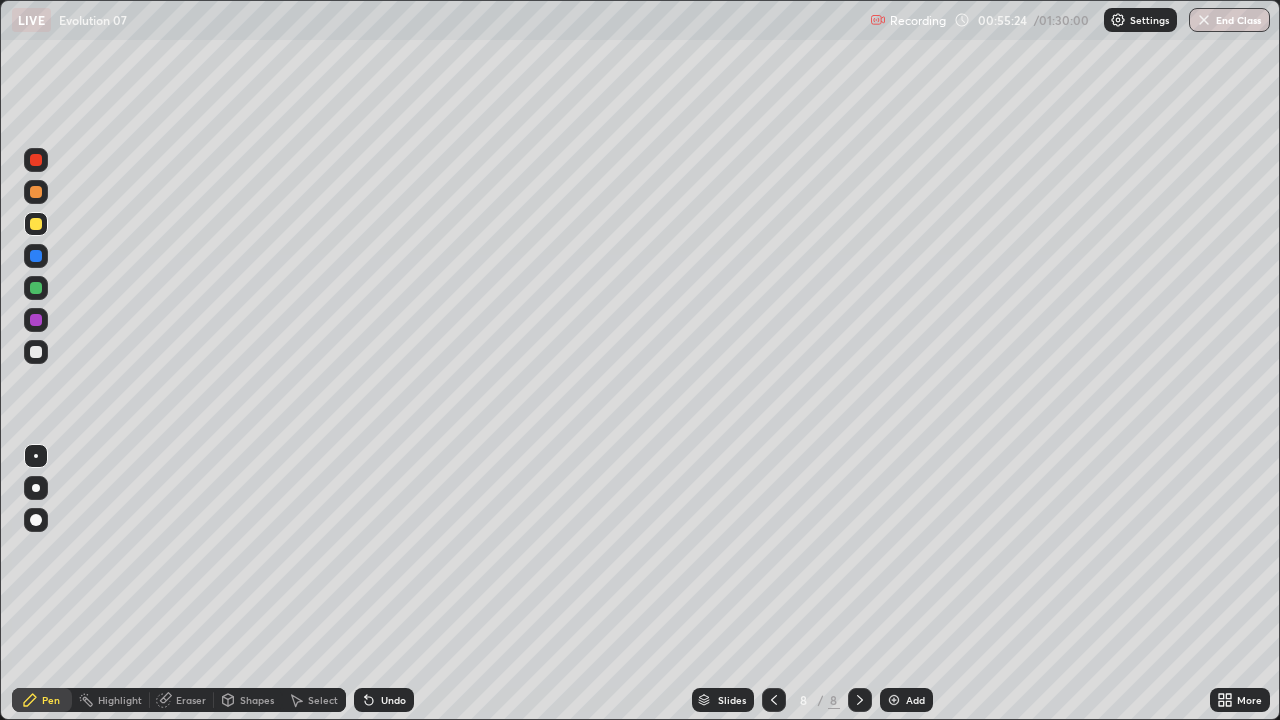 click at bounding box center [36, 160] 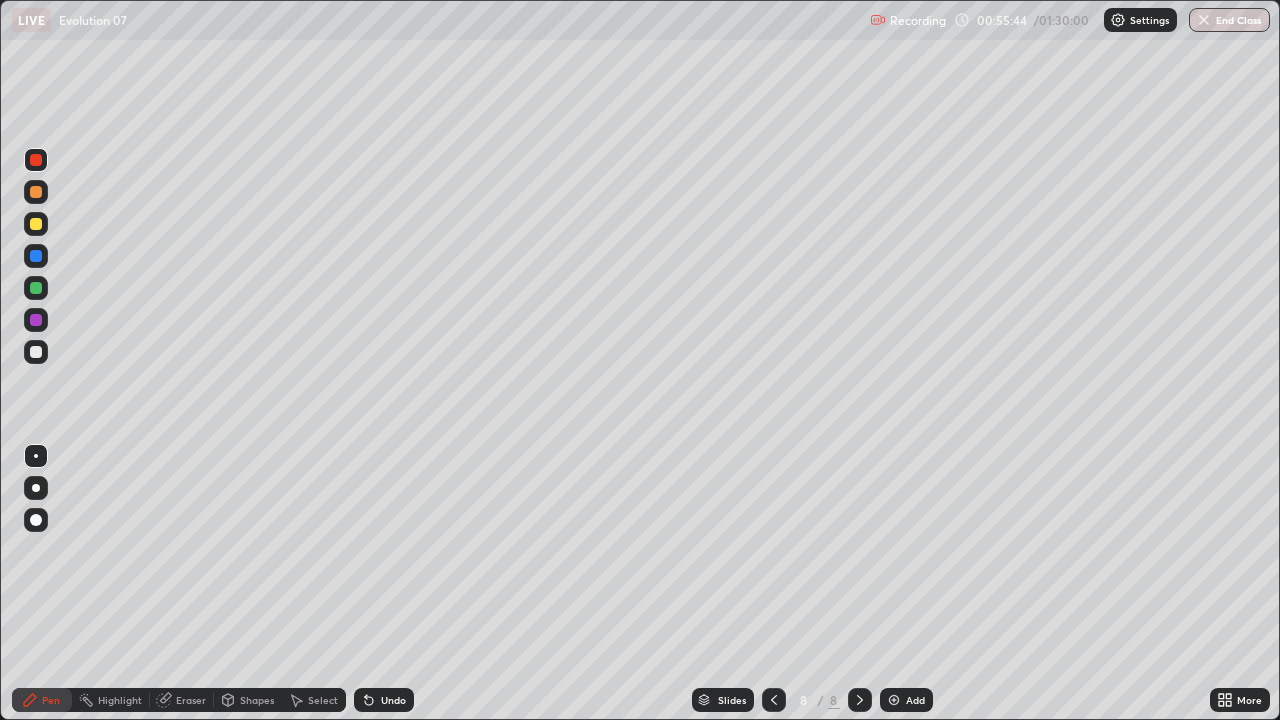click on "Add" at bounding box center [906, 700] 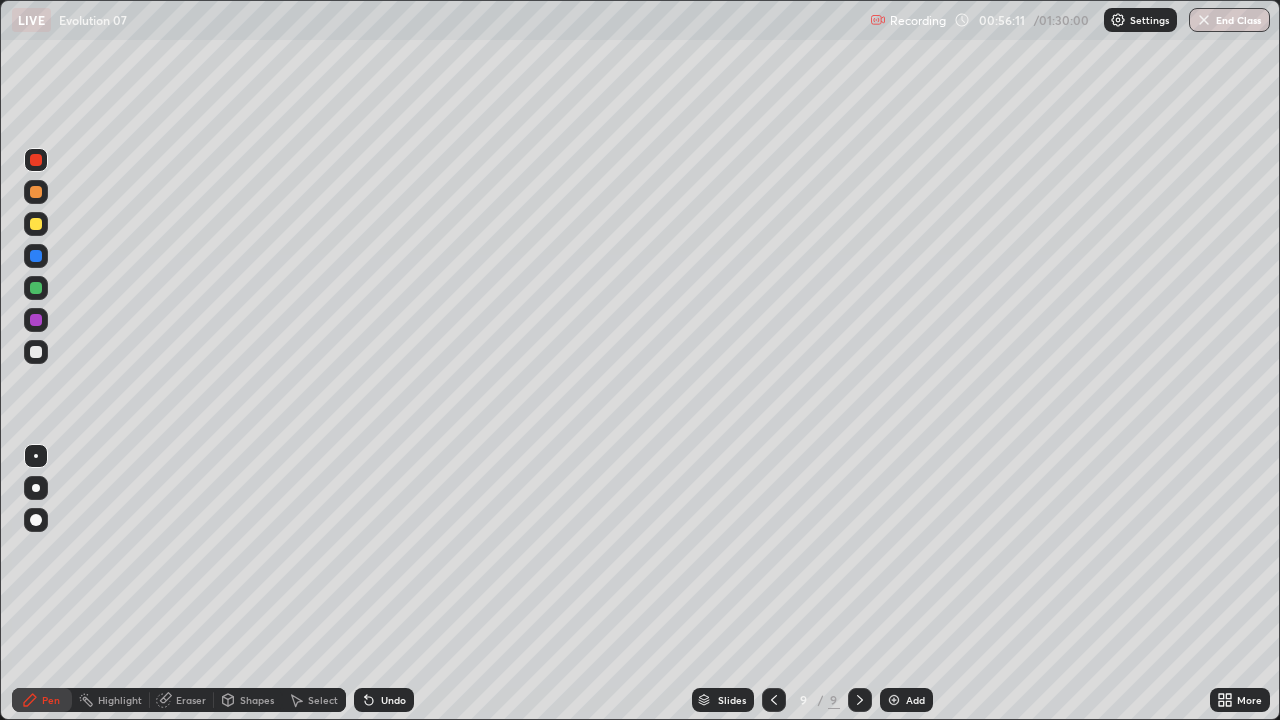 click 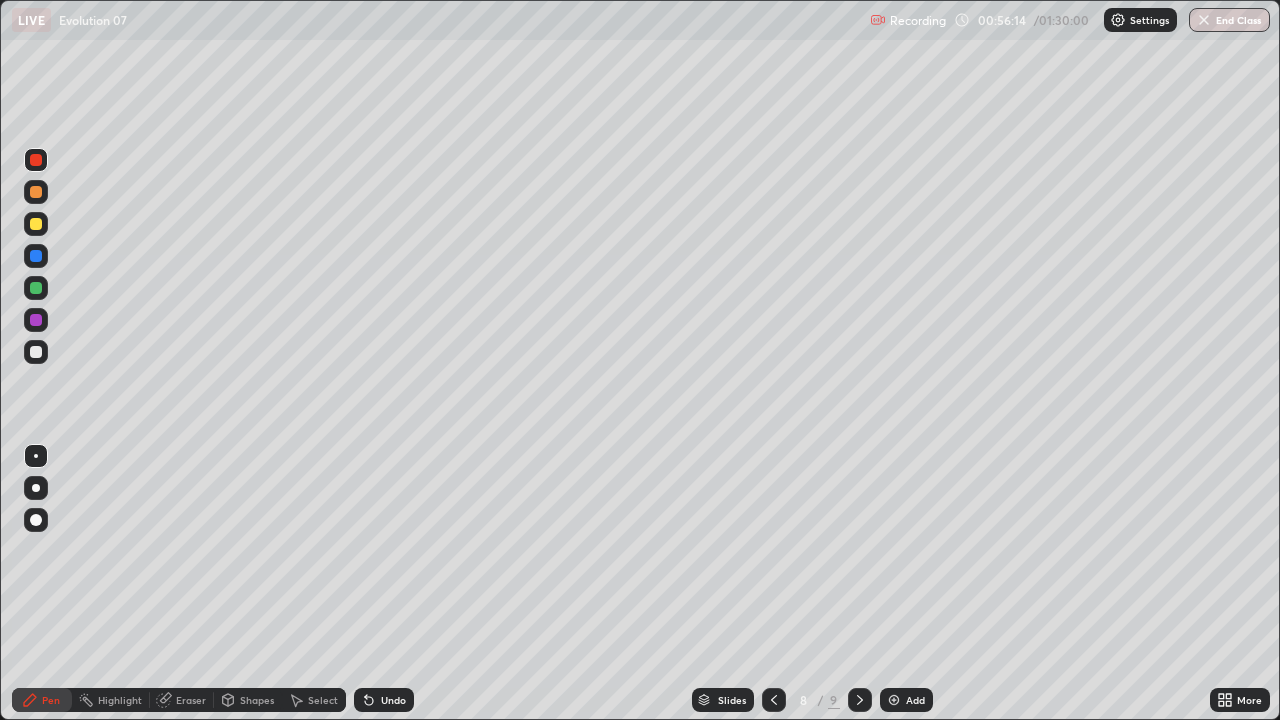click at bounding box center [36, 352] 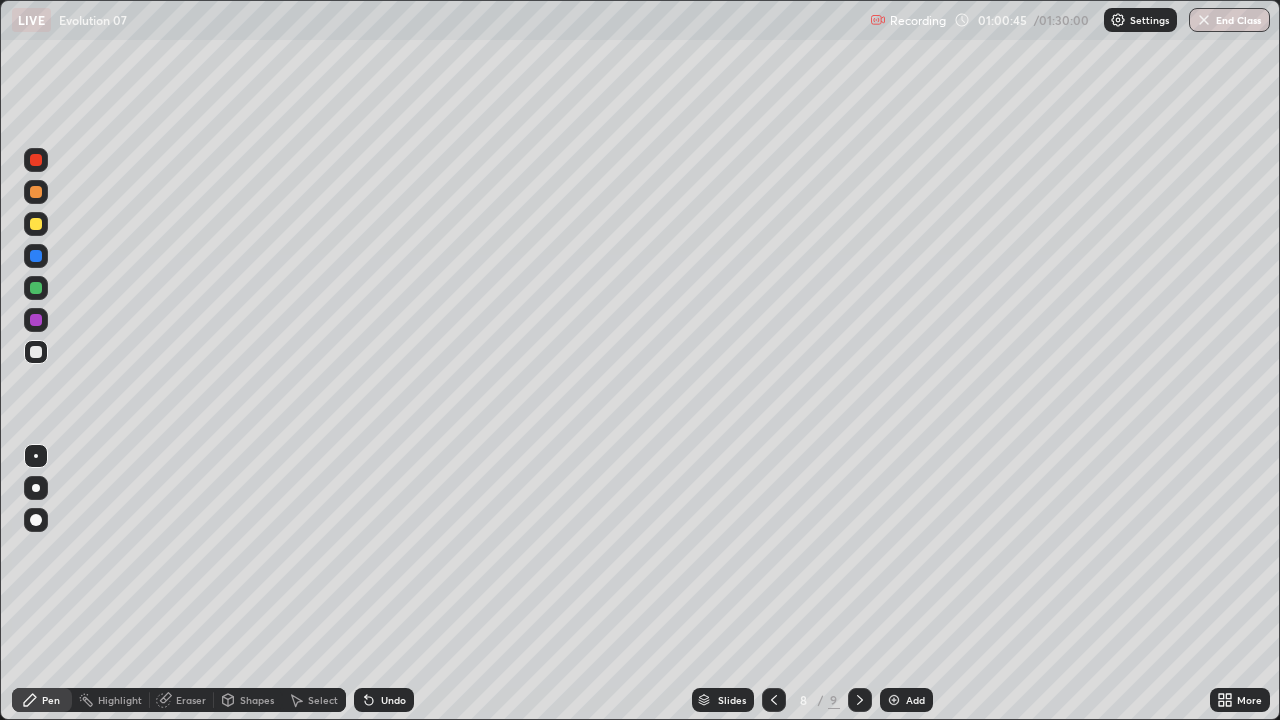 click at bounding box center [36, 192] 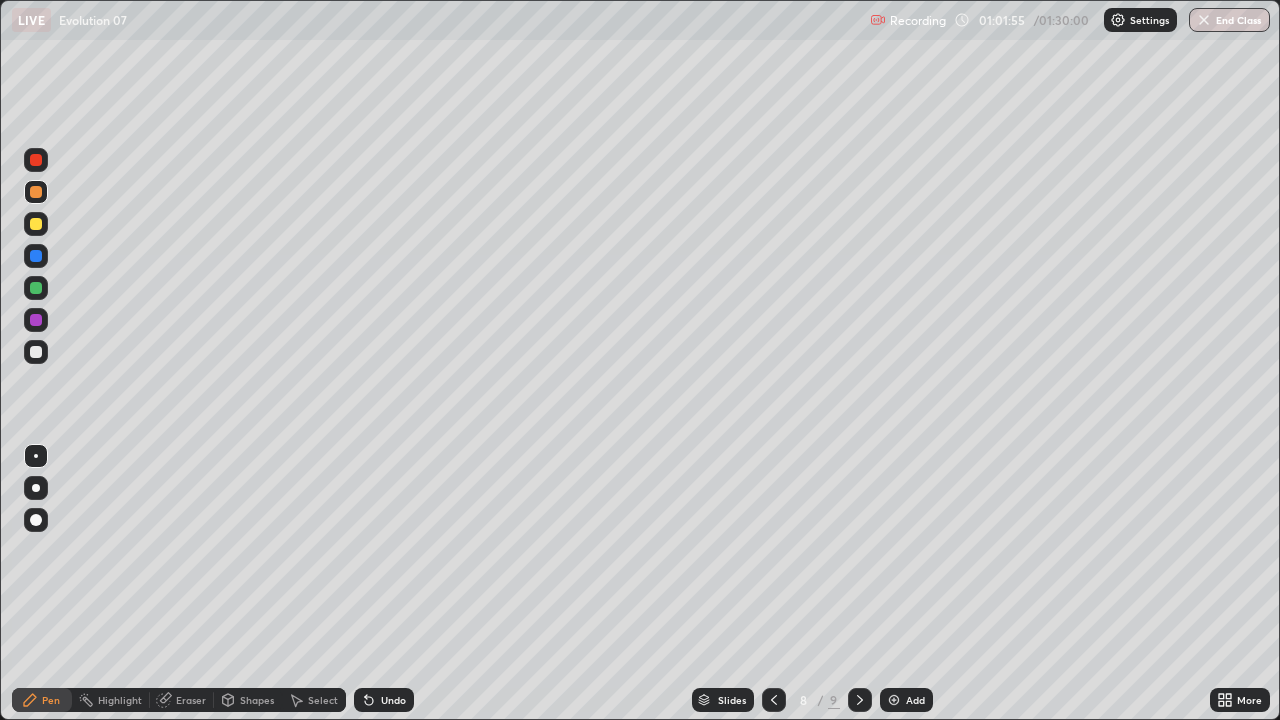 click at bounding box center [36, 160] 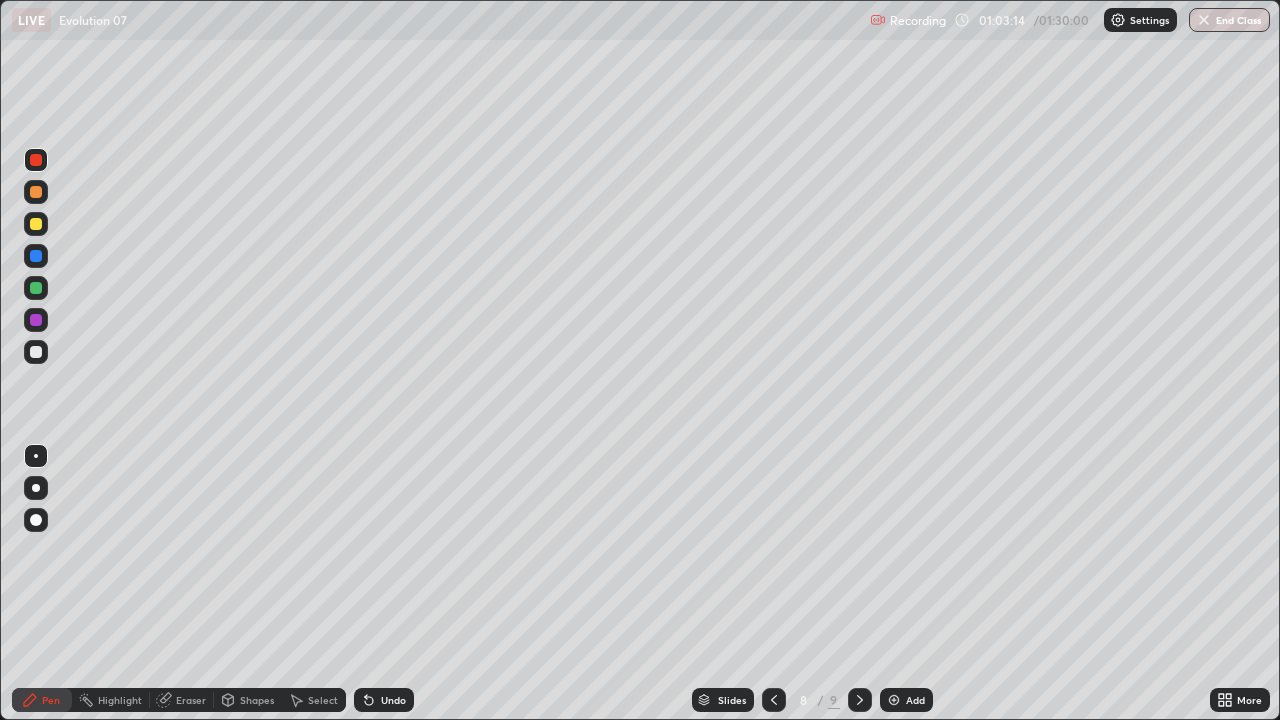 click on "Add" at bounding box center [915, 700] 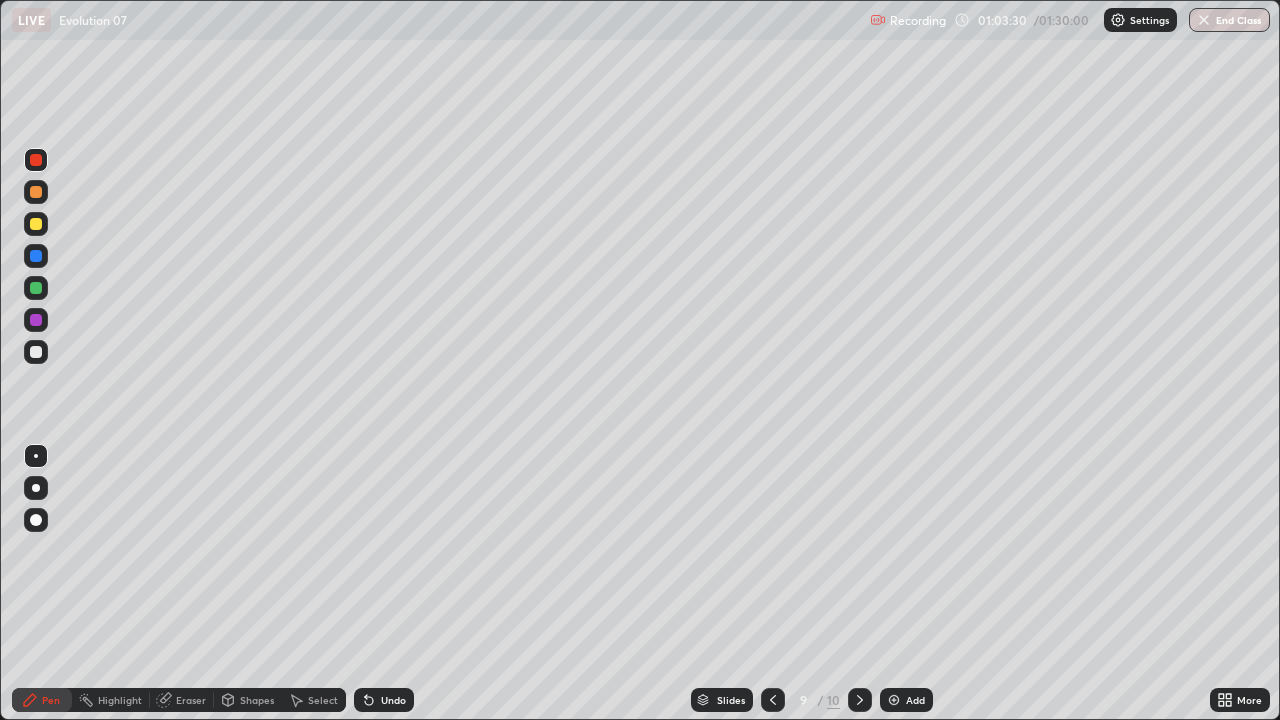 click at bounding box center [36, 352] 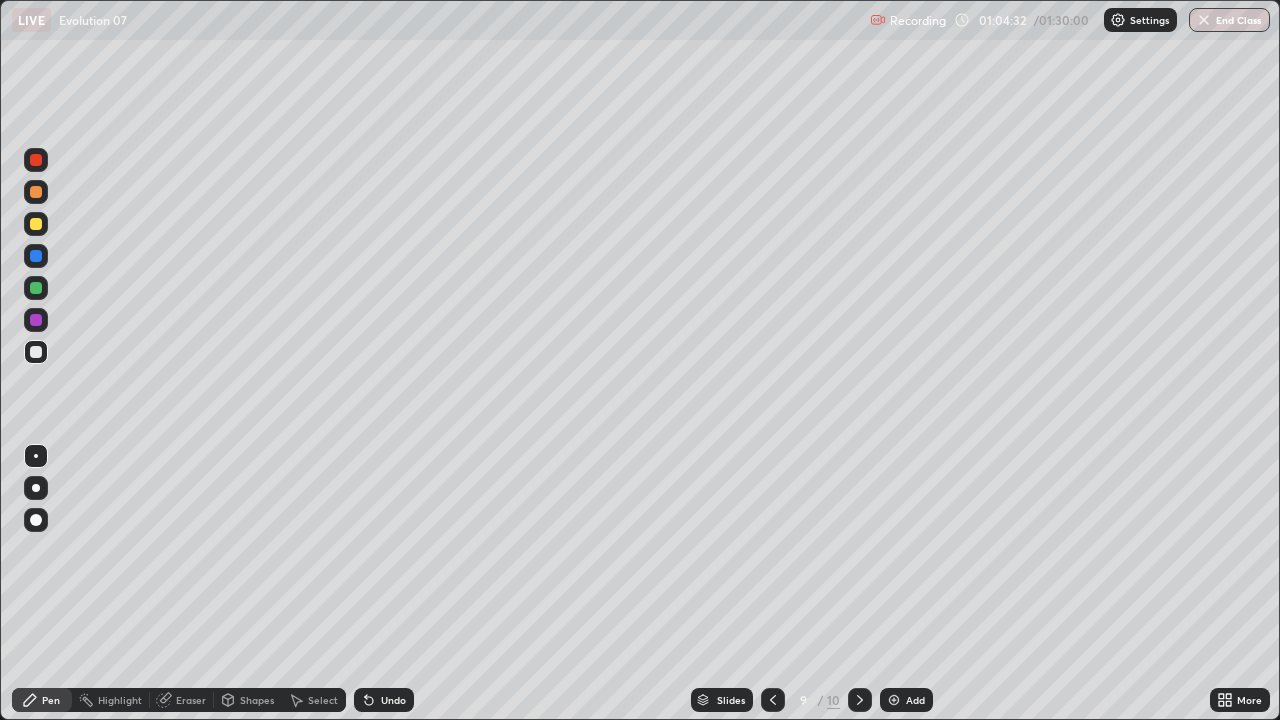 click on "Undo" at bounding box center (384, 700) 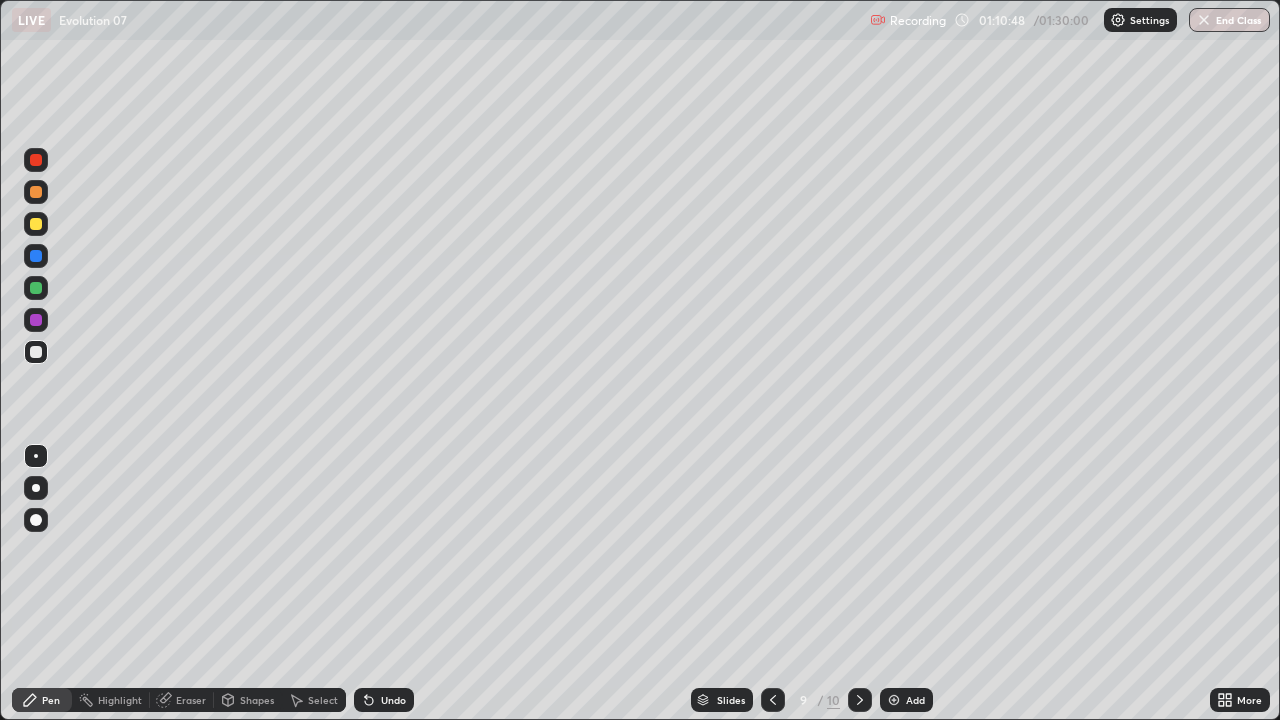 click on "Add" at bounding box center [906, 700] 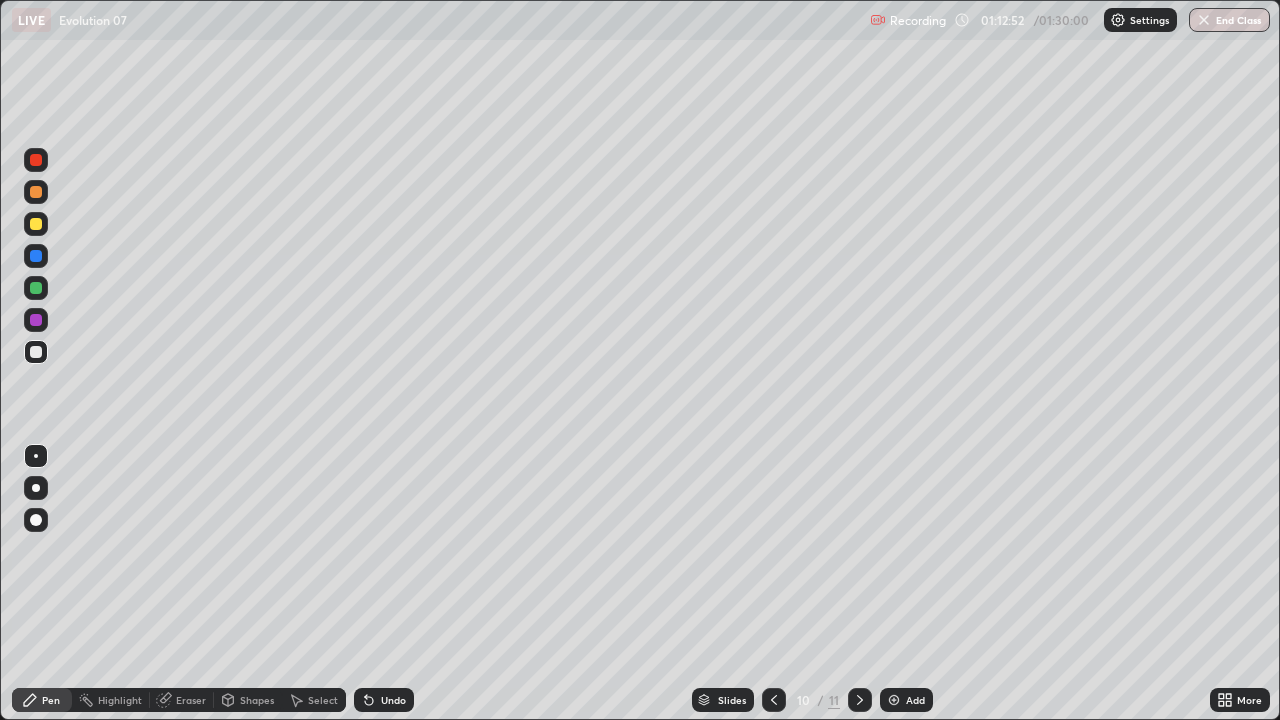 click at bounding box center (36, 192) 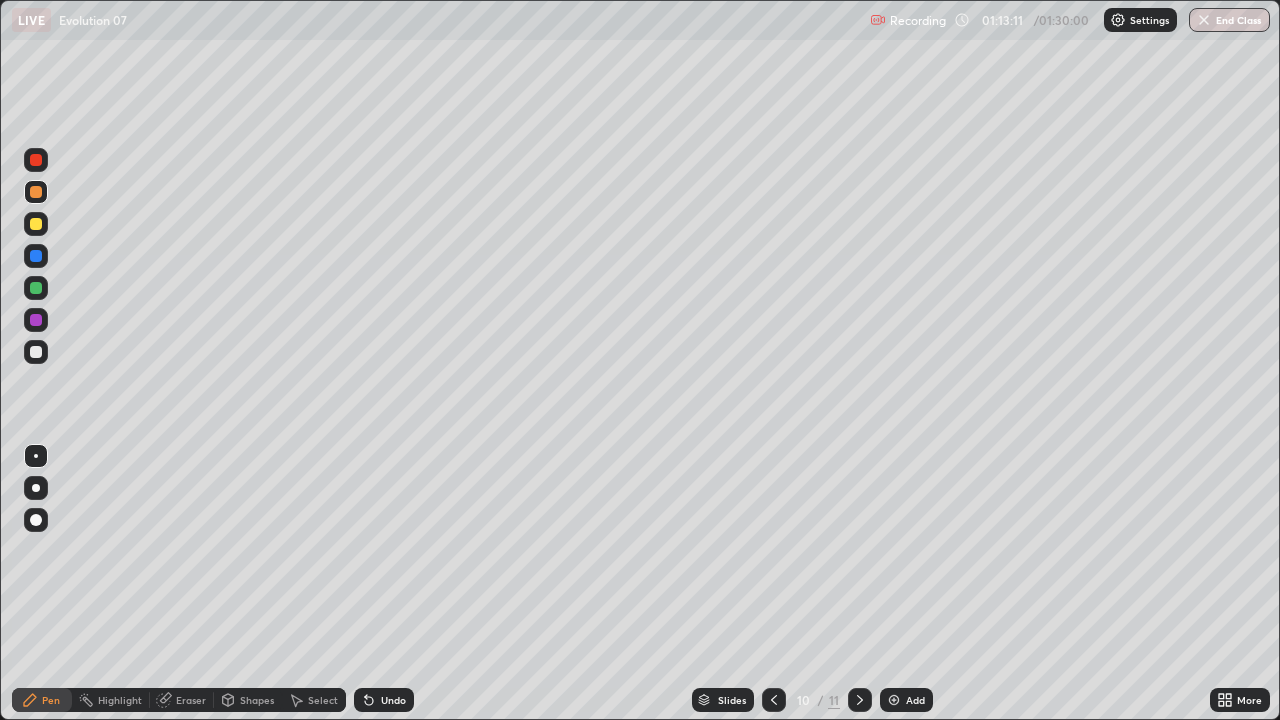click on "Undo" at bounding box center (393, 700) 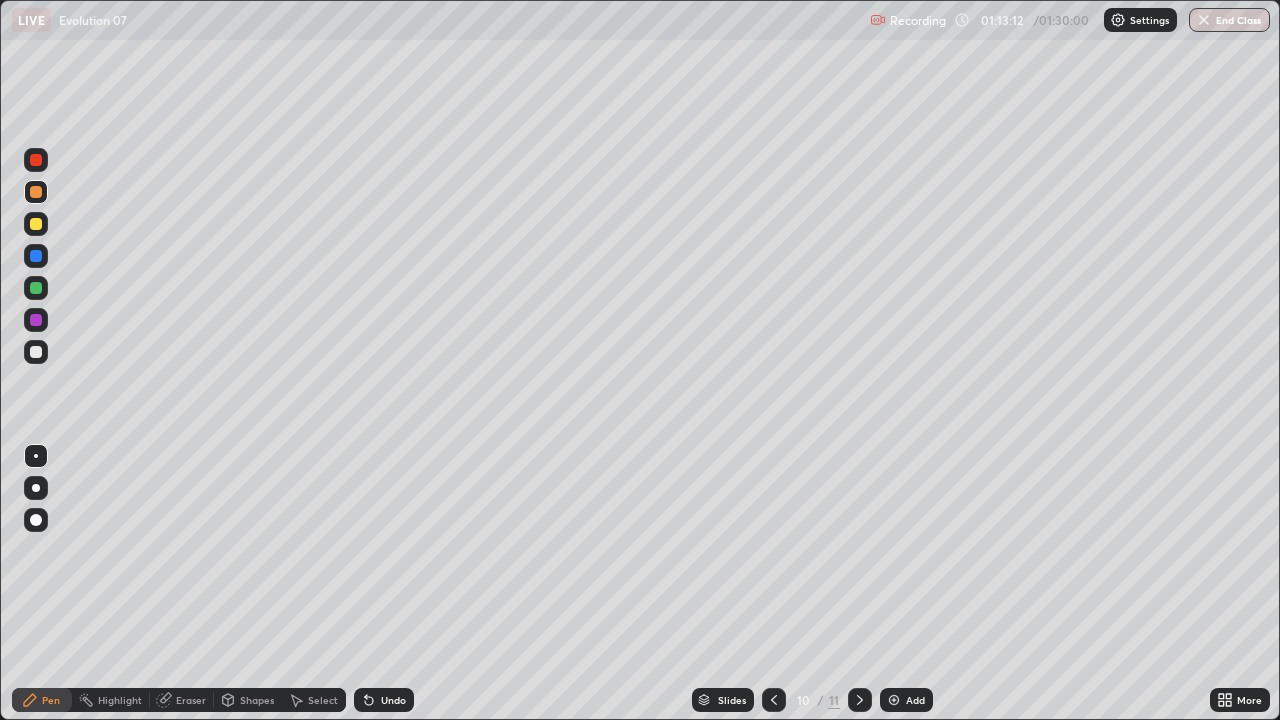 click on "Undo" at bounding box center (384, 700) 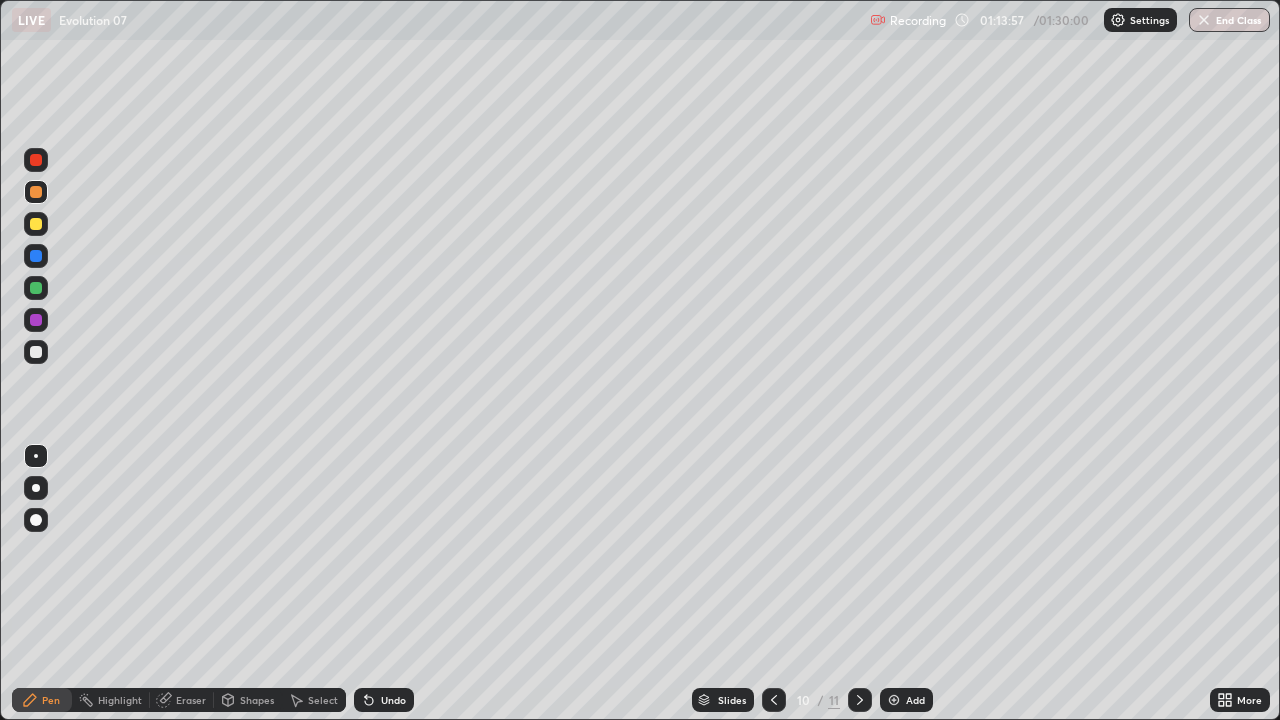click at bounding box center (36, 352) 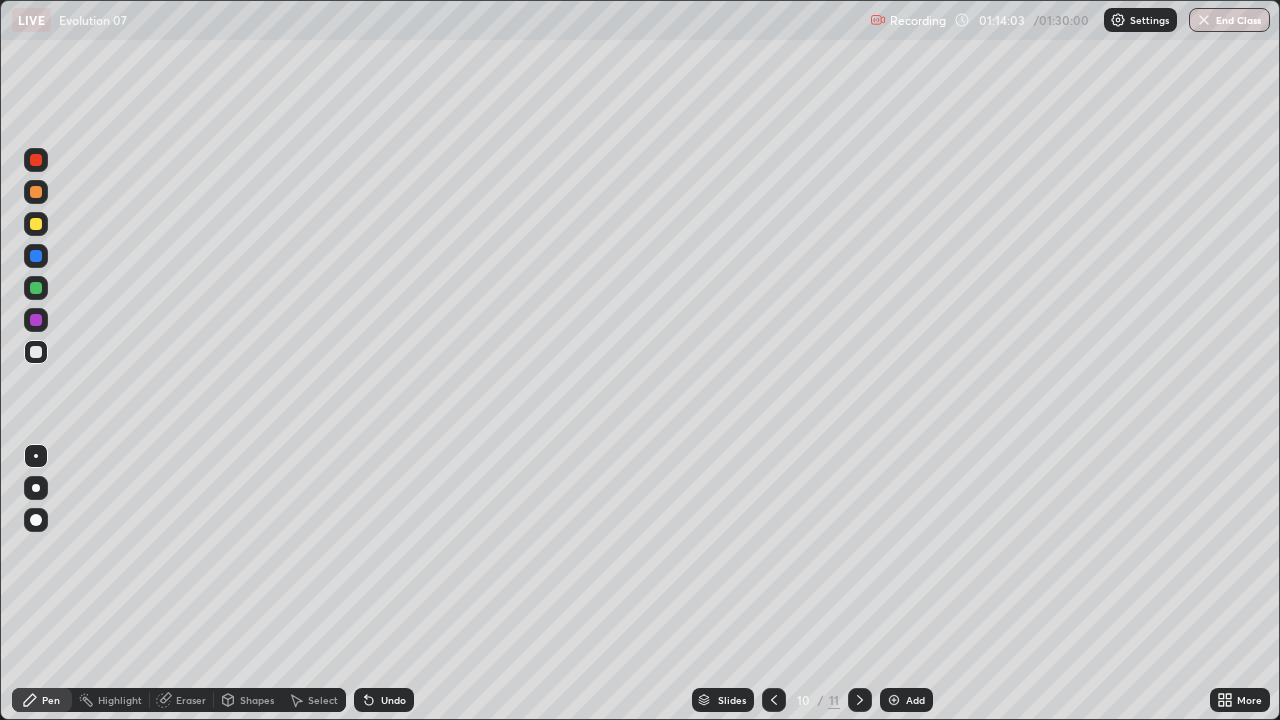 click 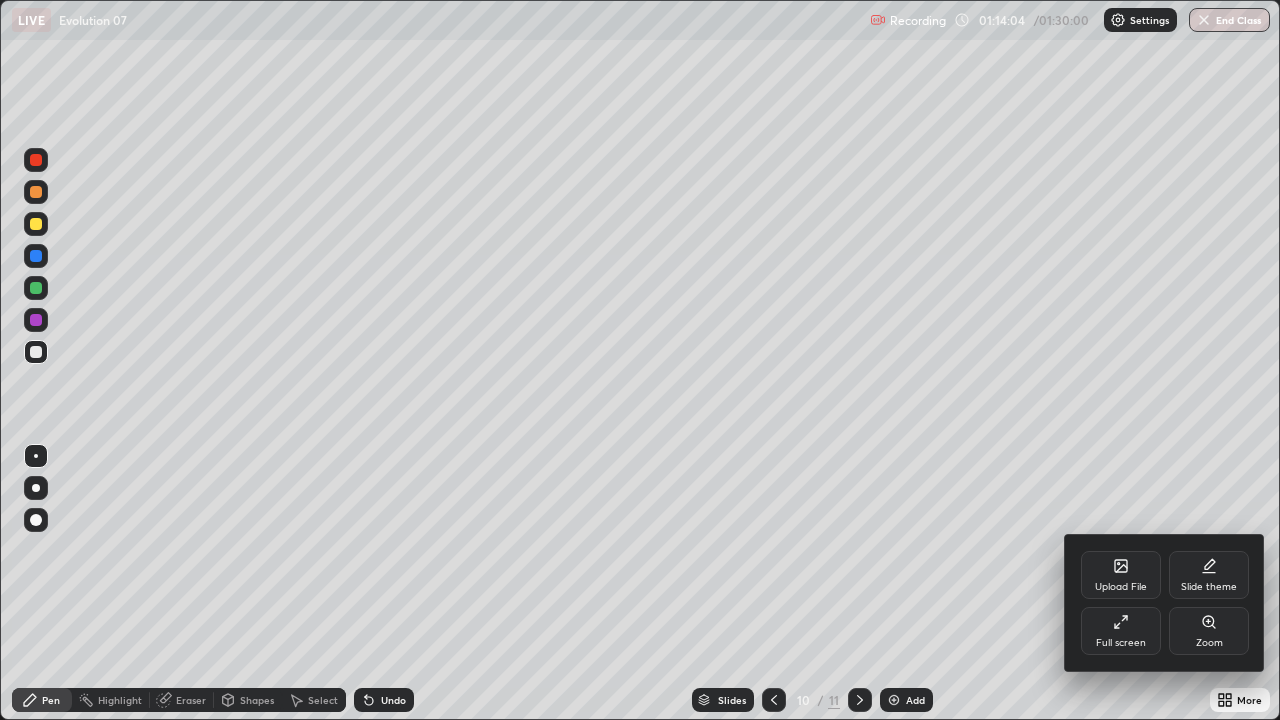 click on "Full screen" at bounding box center (1121, 643) 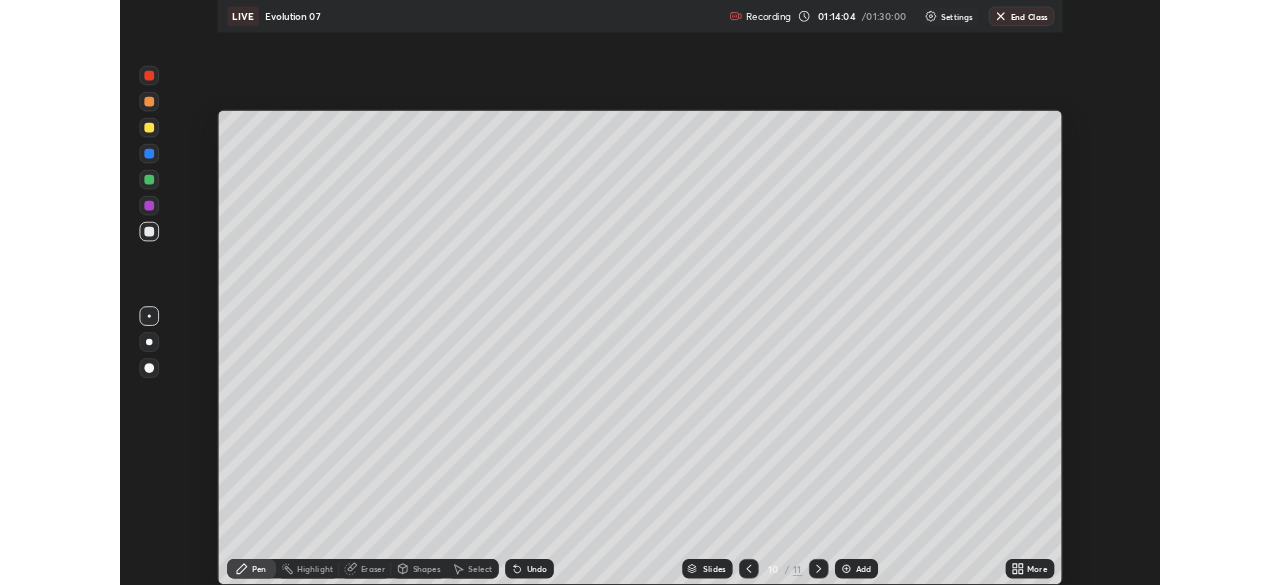 scroll, scrollTop: 585, scrollLeft: 1280, axis: both 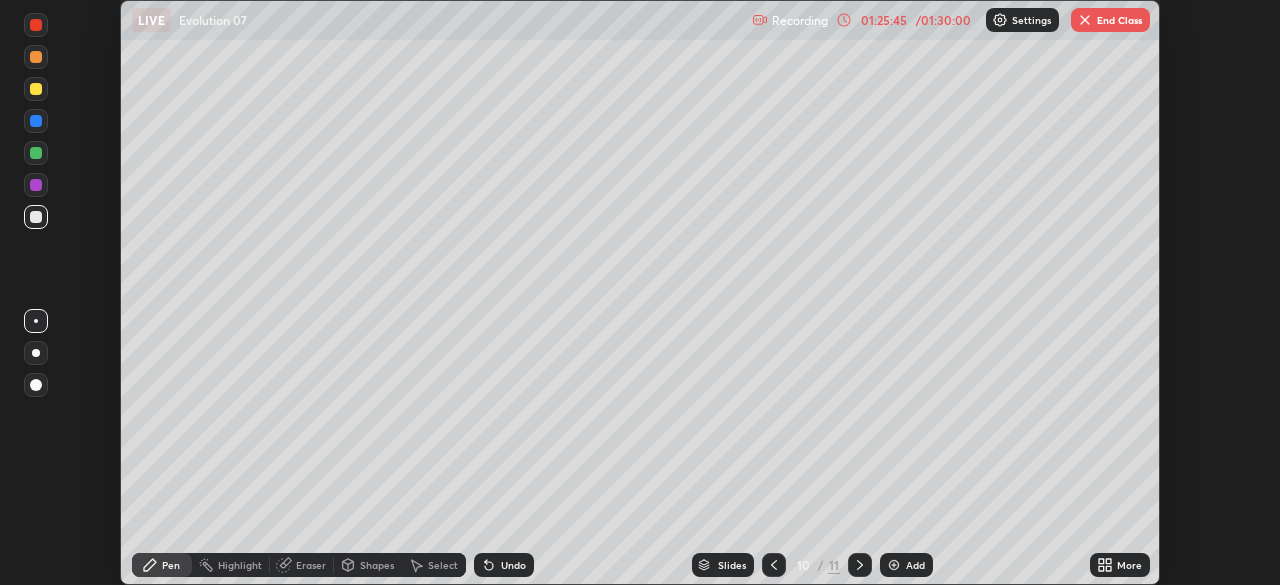 click on "End Class" at bounding box center [1110, 20] 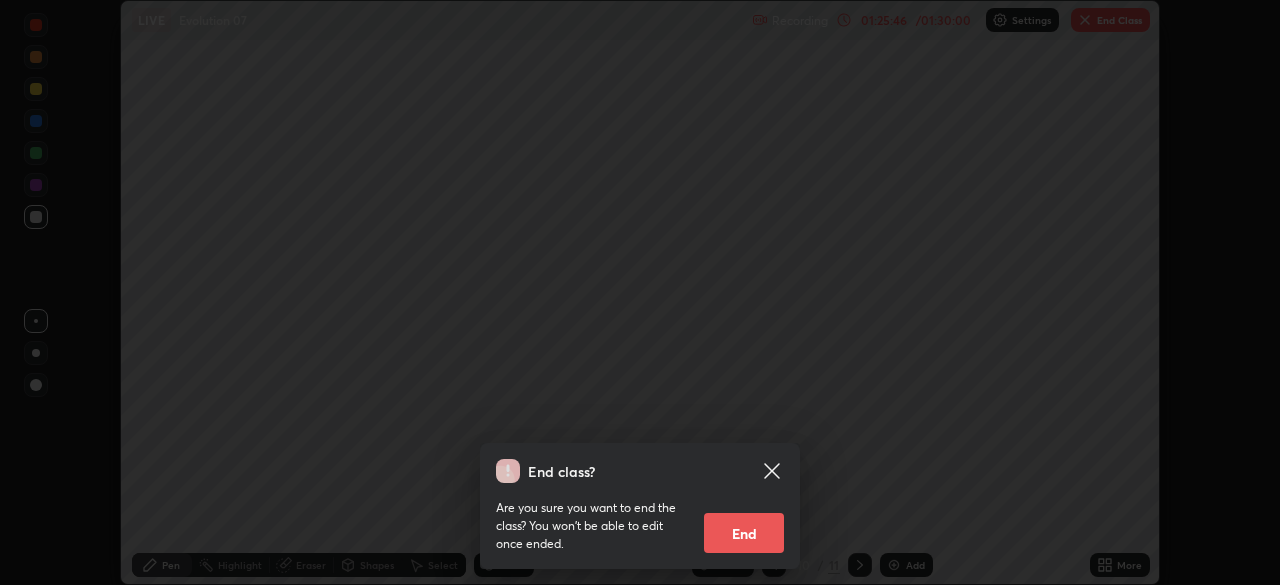 click on "End" at bounding box center (744, 533) 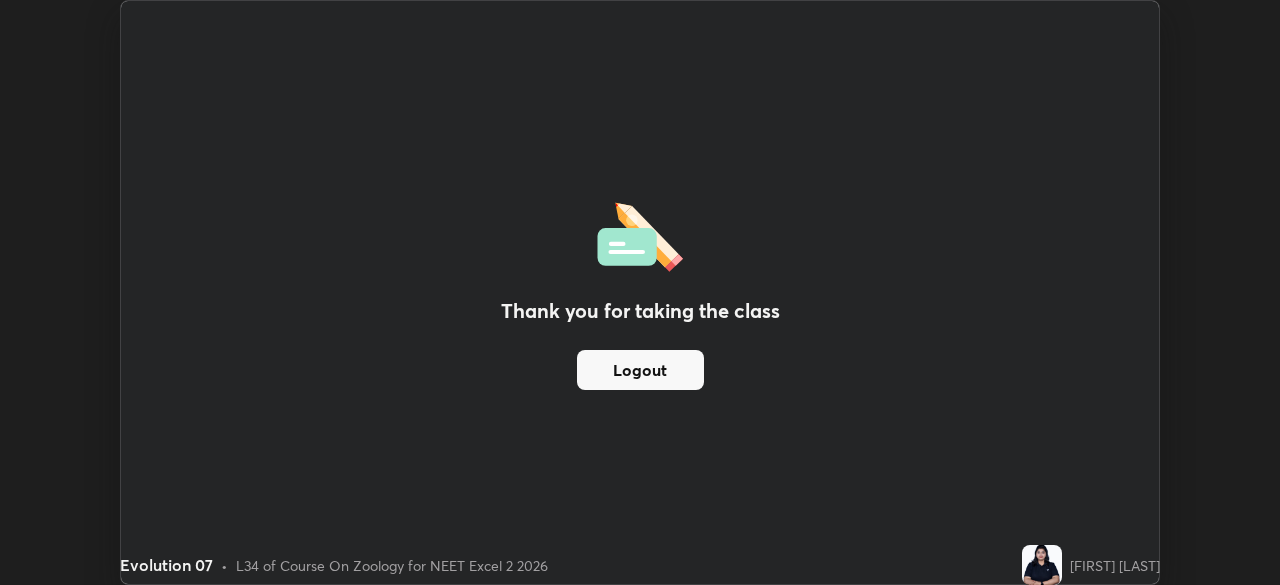 click on "Logout" at bounding box center [640, 370] 